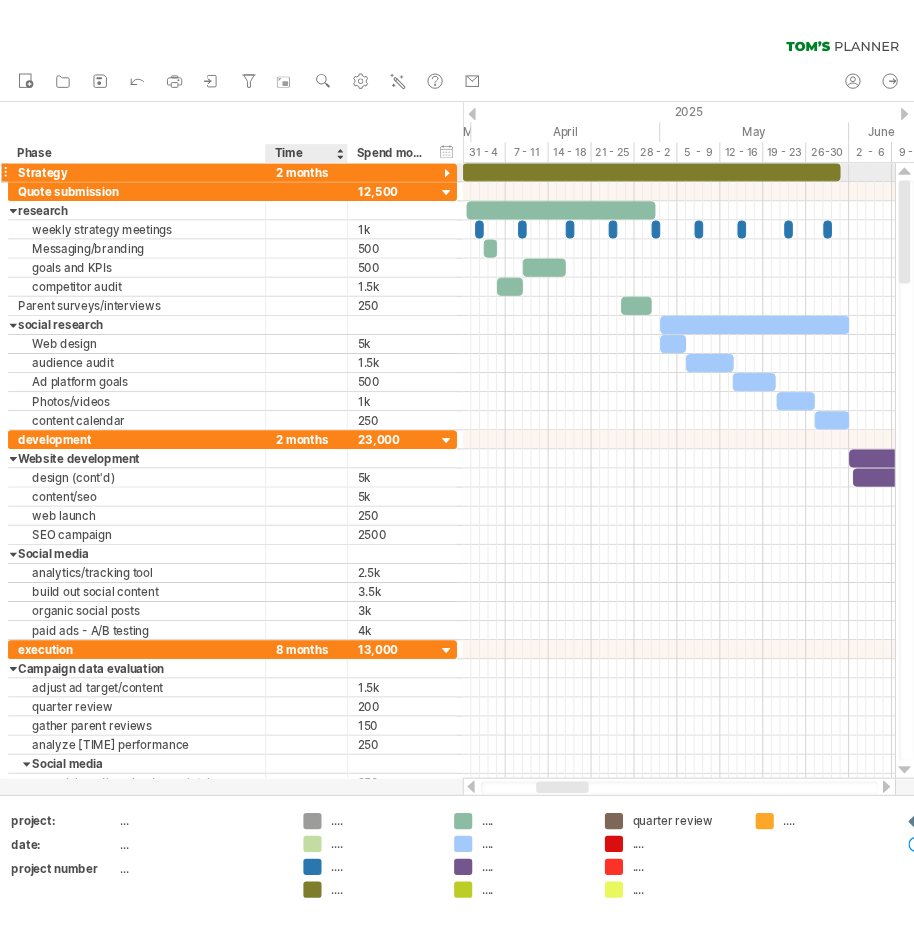 scroll, scrollTop: 0, scrollLeft: 0, axis: both 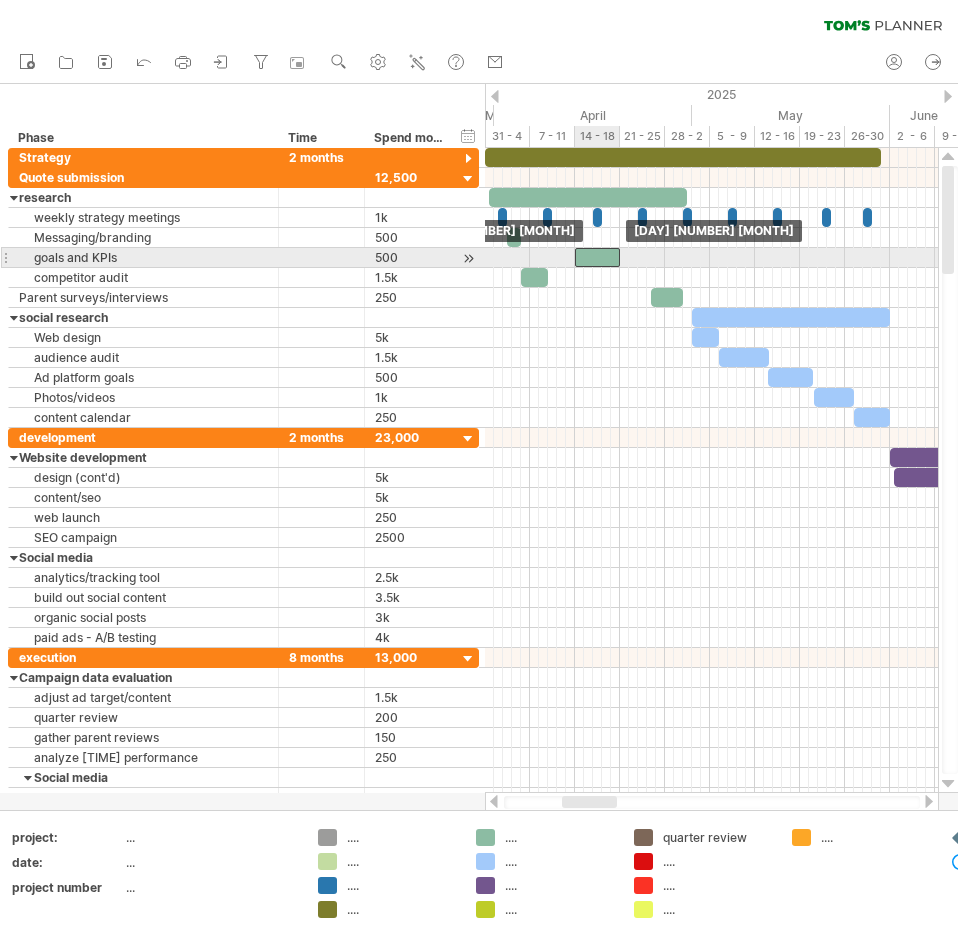 drag, startPoint x: 574, startPoint y: 259, endPoint x: 601, endPoint y: 256, distance: 27.166155 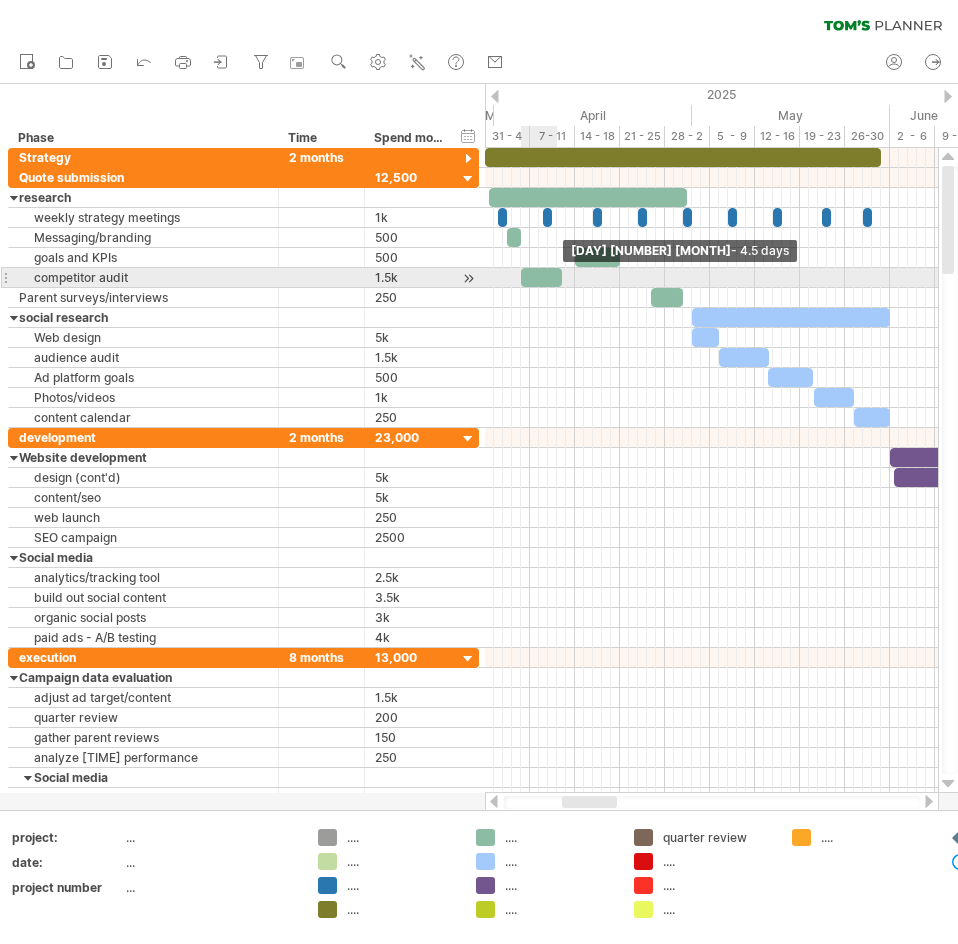 drag, startPoint x: 546, startPoint y: 276, endPoint x: 559, endPoint y: 274, distance: 13.152946 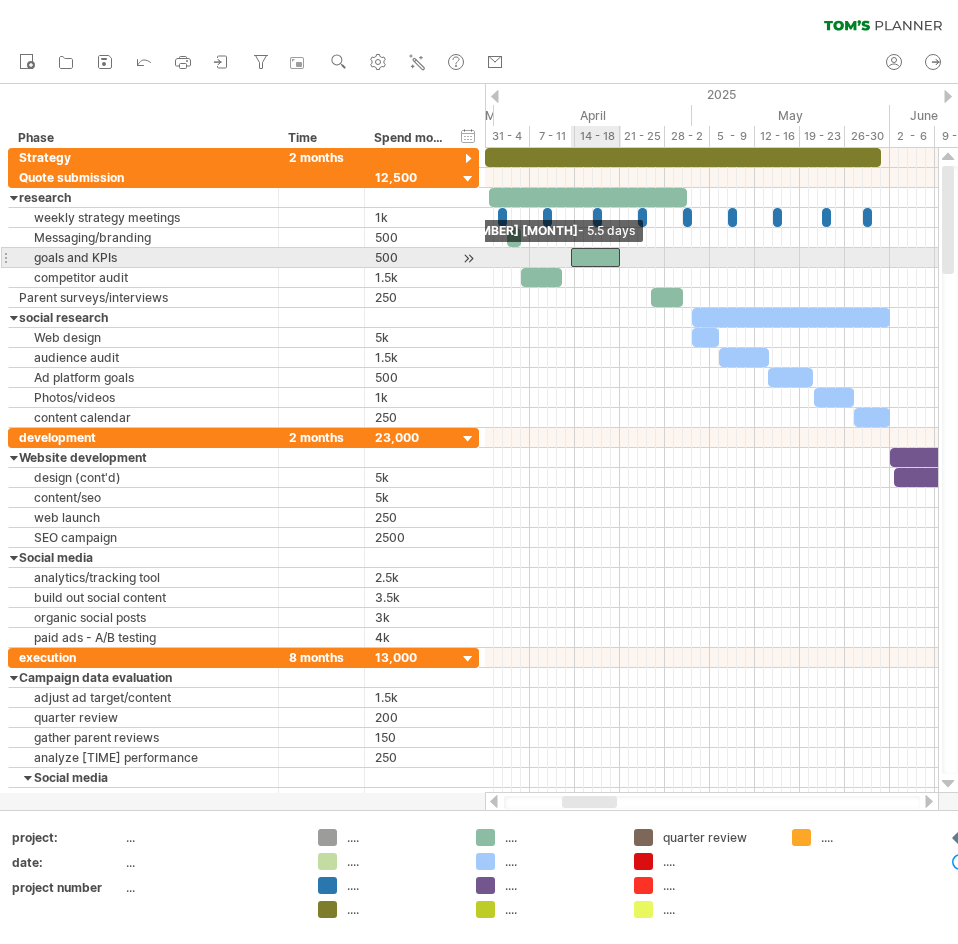click at bounding box center (571, 257) 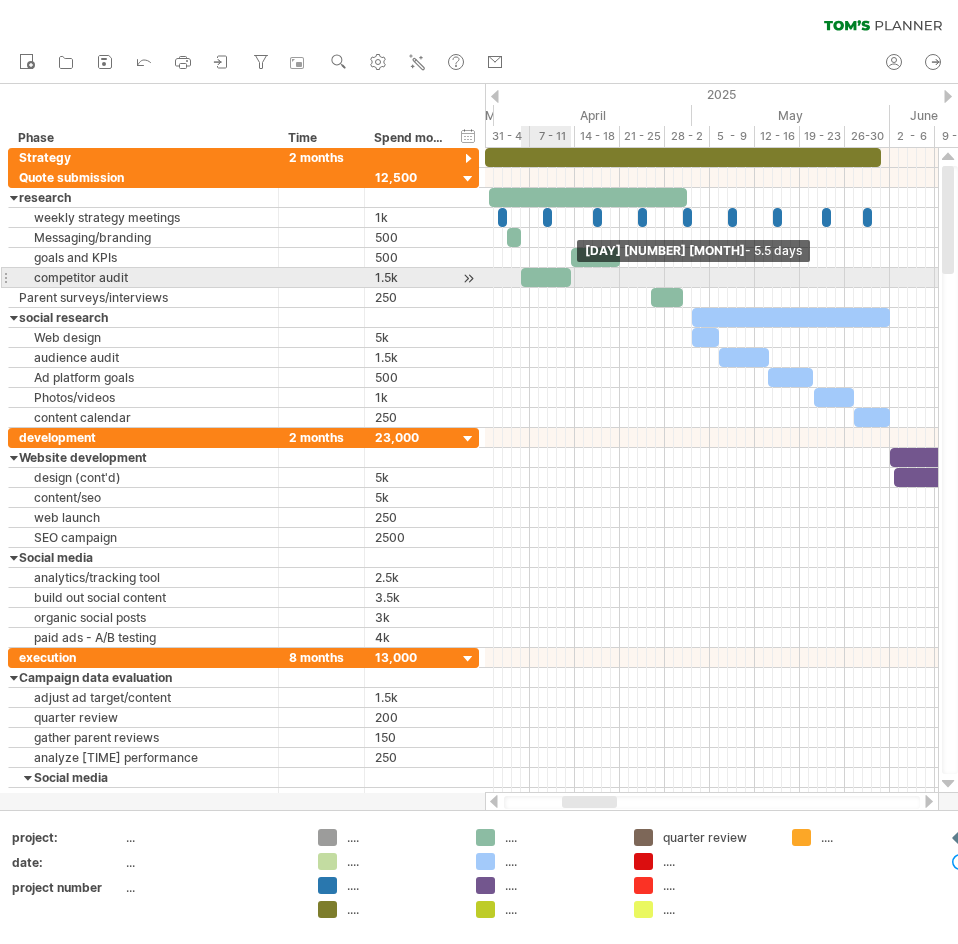 drag, startPoint x: 561, startPoint y: 277, endPoint x: 571, endPoint y: 276, distance: 10.049875 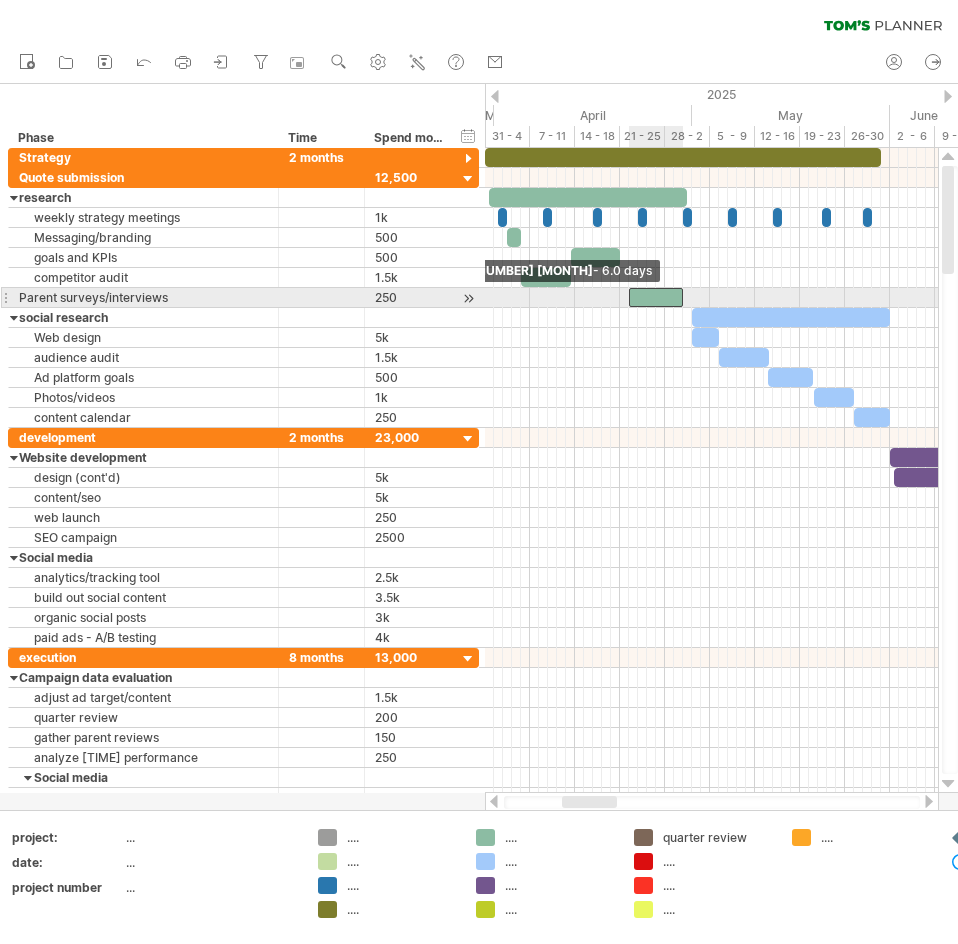 drag, startPoint x: 653, startPoint y: 294, endPoint x: 632, endPoint y: 297, distance: 21.213203 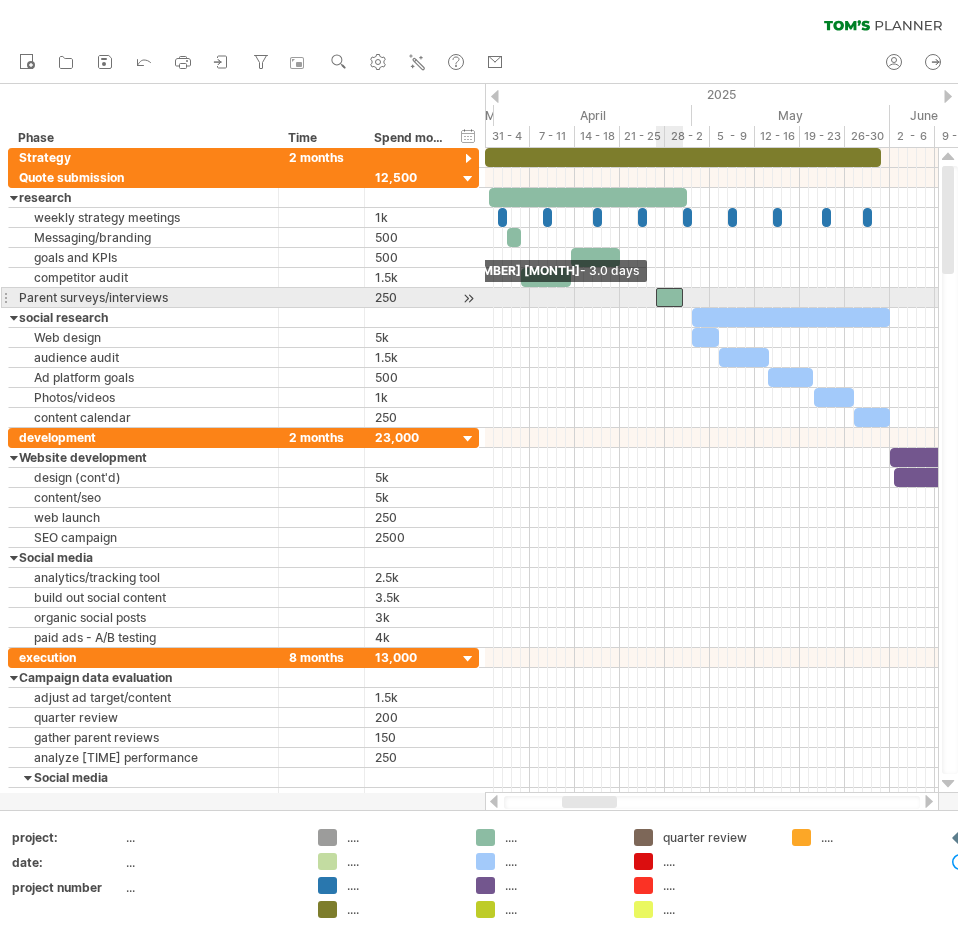 drag, startPoint x: 628, startPoint y: 296, endPoint x: 654, endPoint y: 294, distance: 26.076809 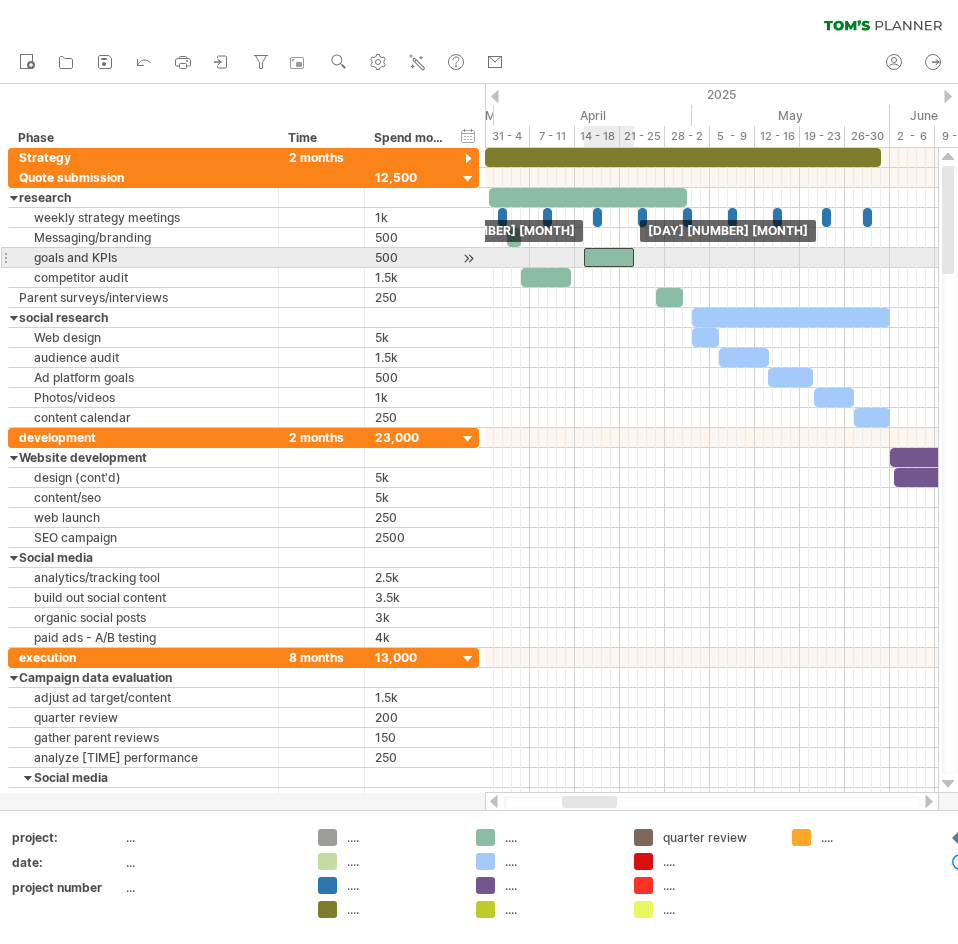 drag, startPoint x: 591, startPoint y: 256, endPoint x: 606, endPoint y: 256, distance: 15 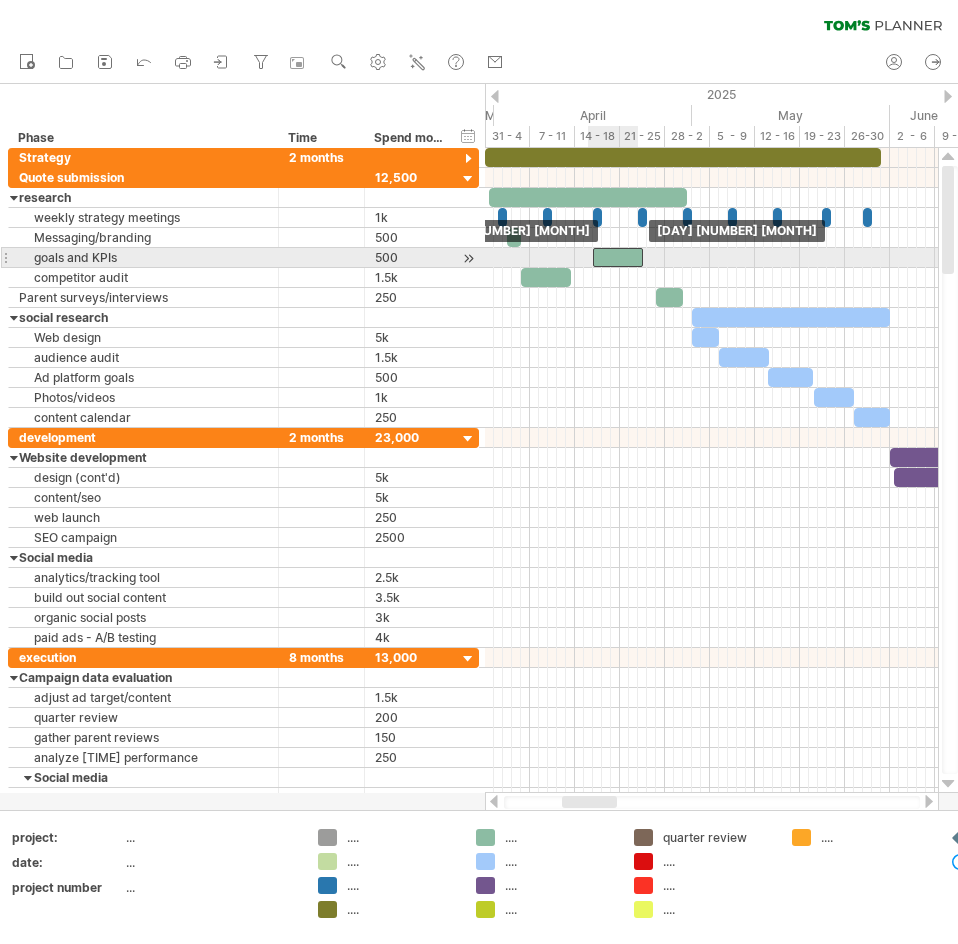 click at bounding box center [618, 257] 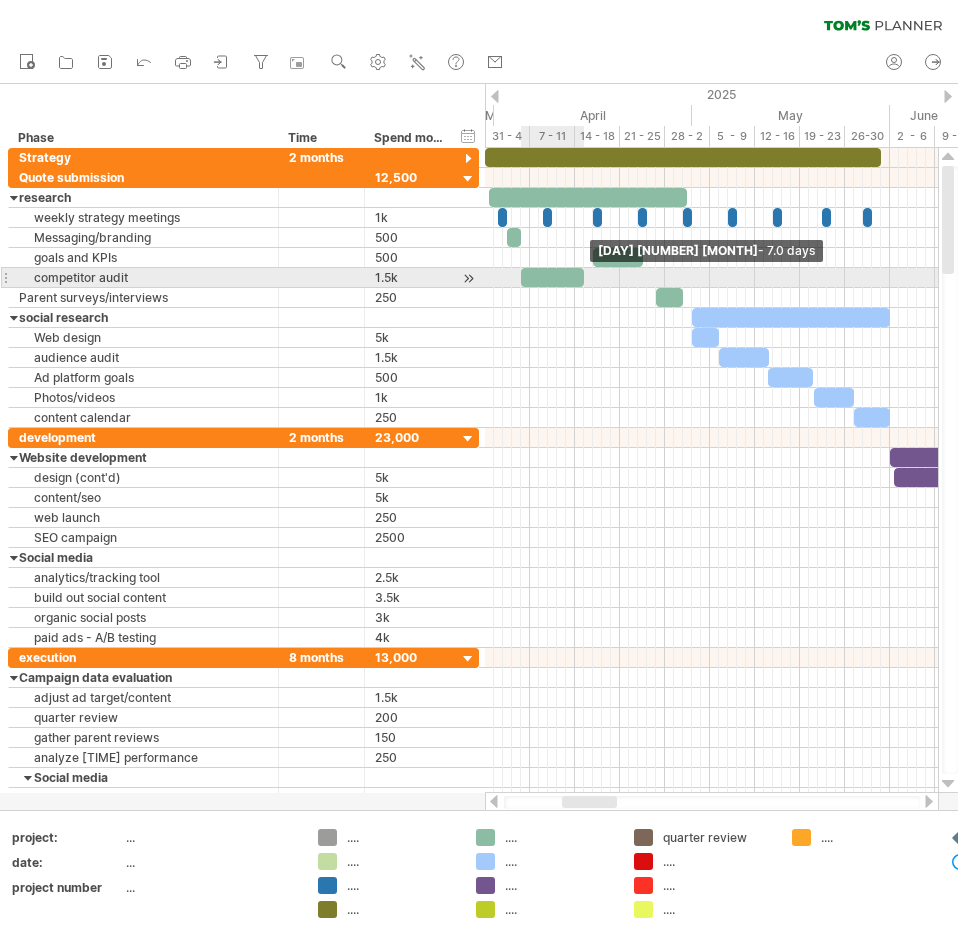 drag, startPoint x: 570, startPoint y: 275, endPoint x: 584, endPoint y: 275, distance: 14 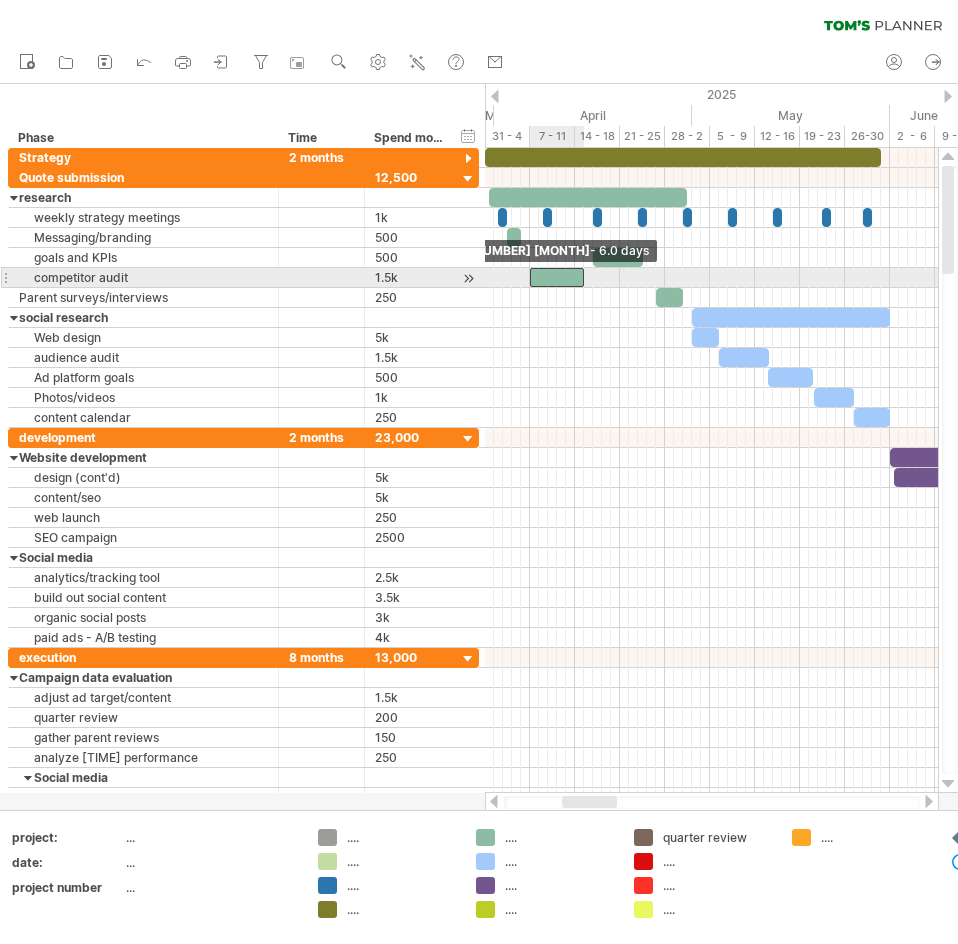 drag, startPoint x: 521, startPoint y: 278, endPoint x: 533, endPoint y: 277, distance: 12.0415945 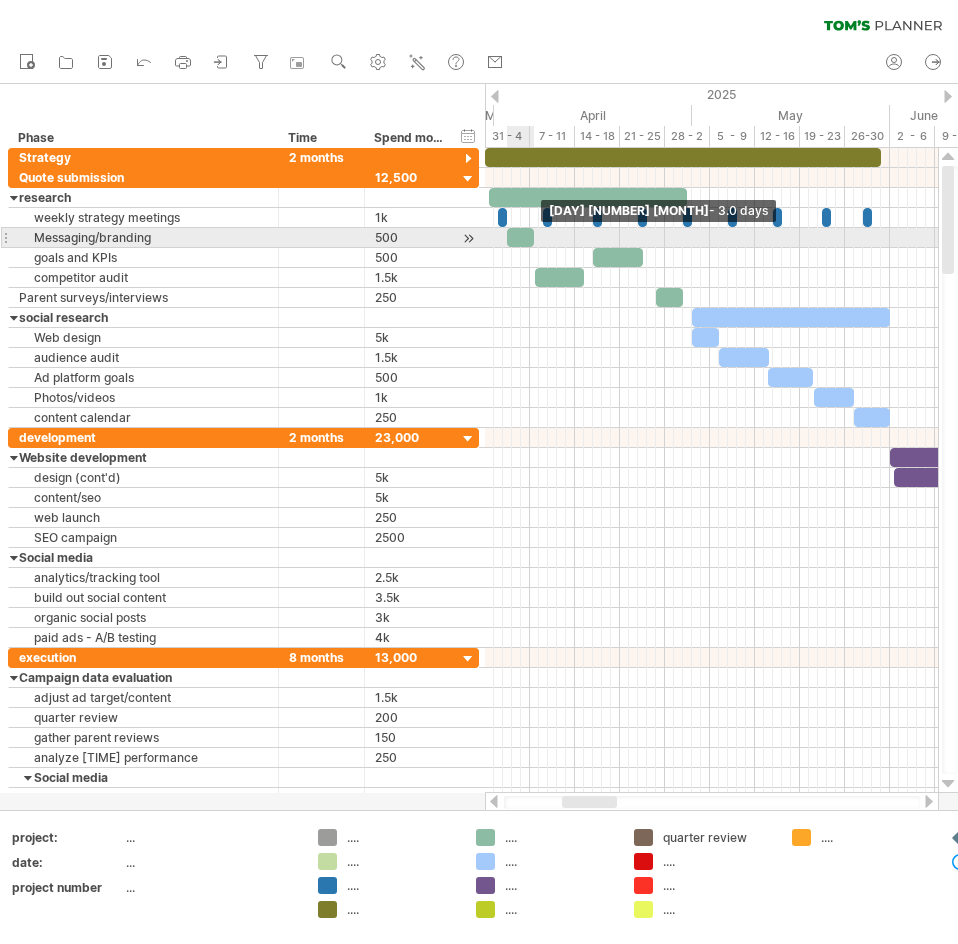 drag, startPoint x: 517, startPoint y: 238, endPoint x: 529, endPoint y: 237, distance: 12.0415945 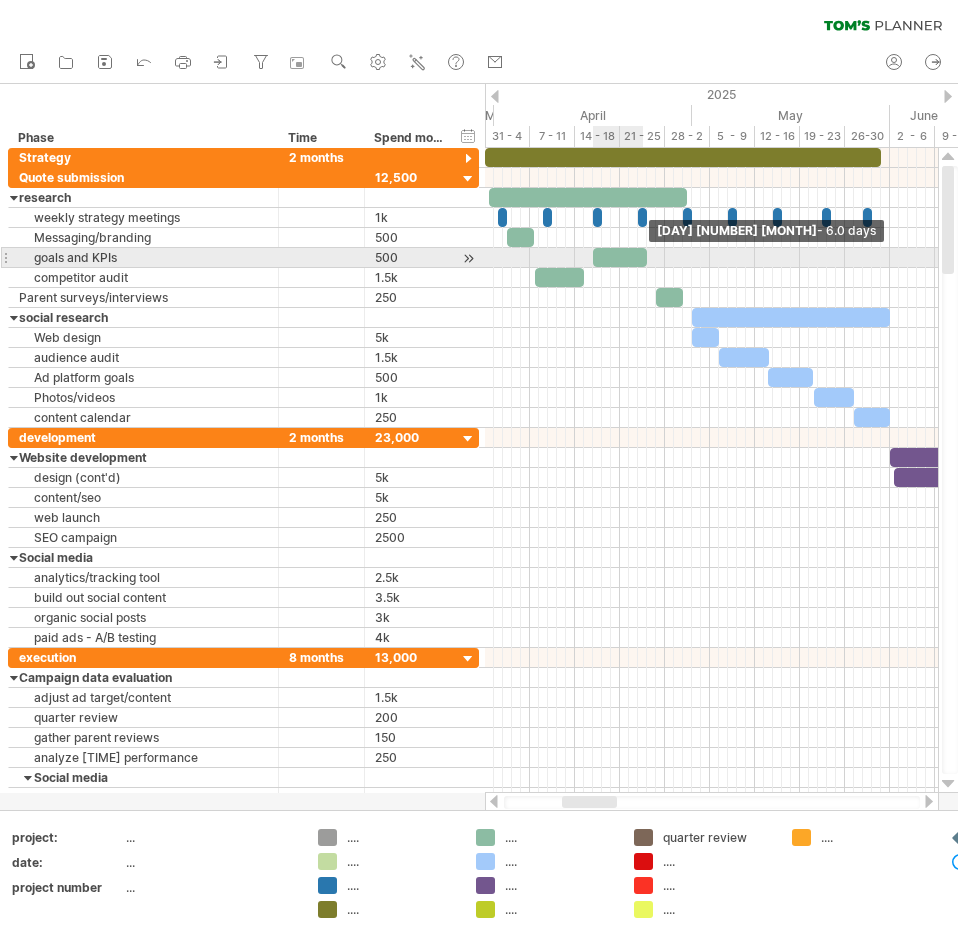 click at bounding box center (620, 257) 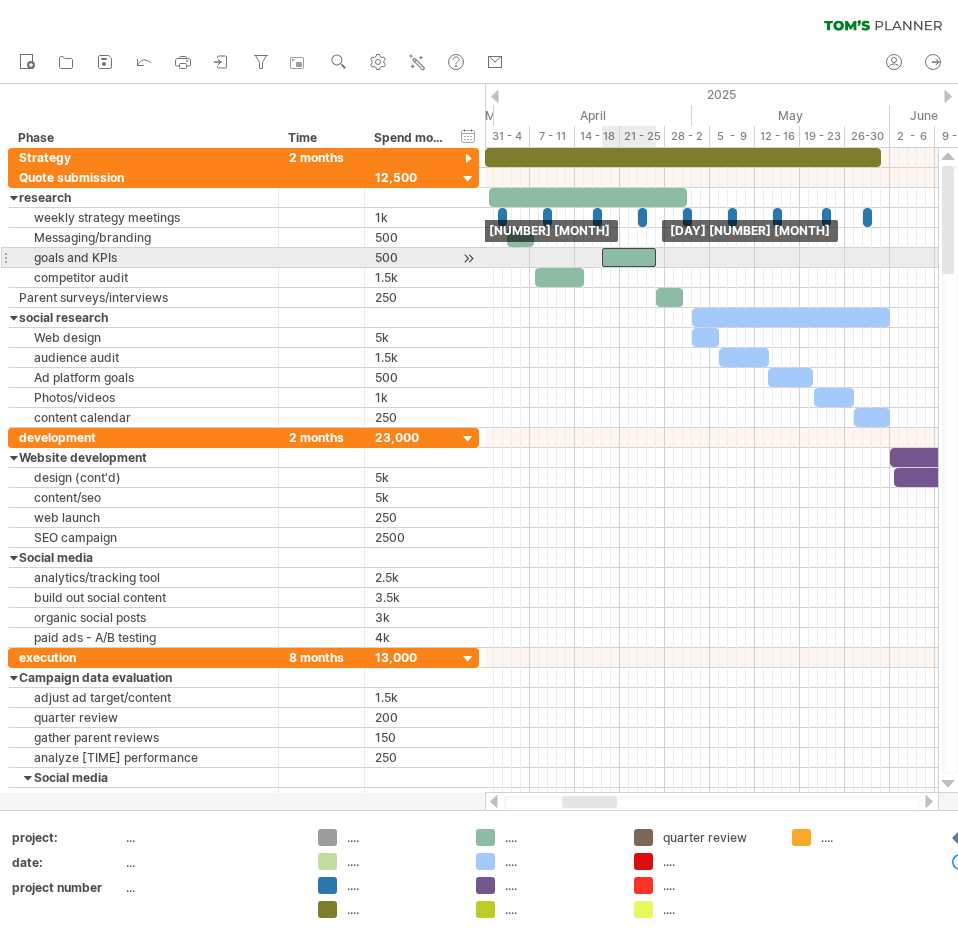 click at bounding box center [629, 257] 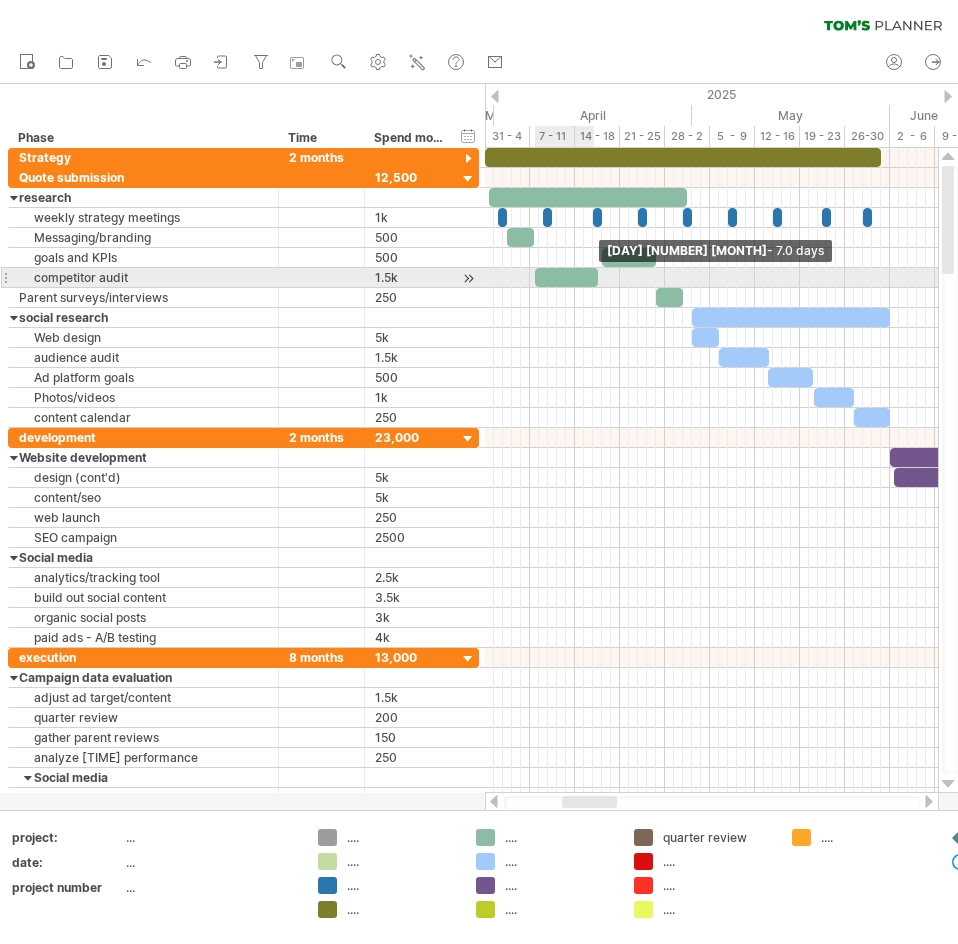 click at bounding box center [598, 277] 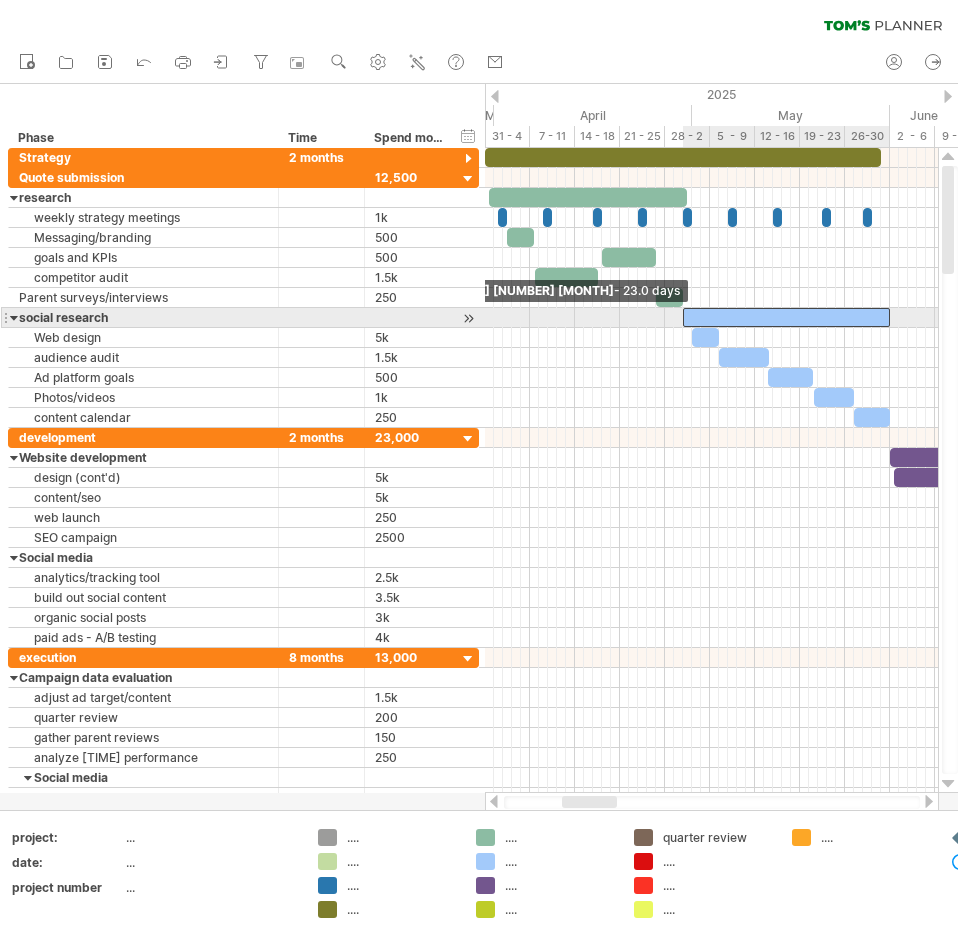 click at bounding box center (683, 317) 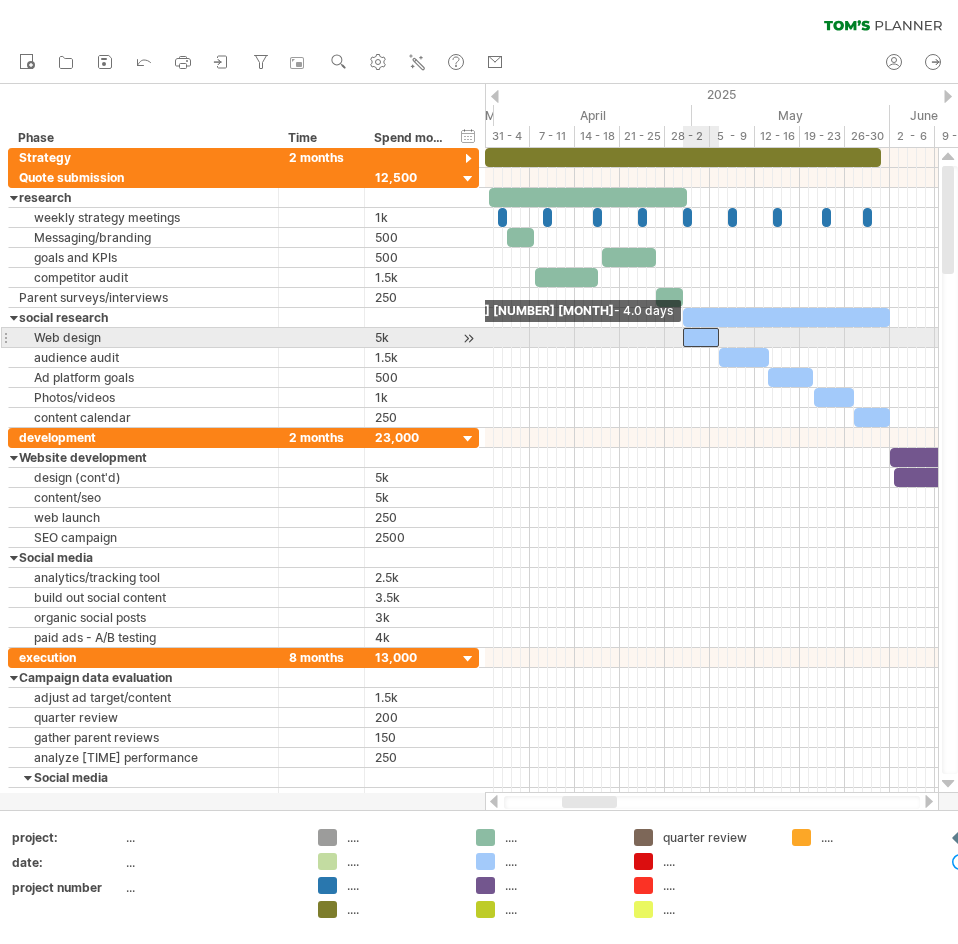 click at bounding box center (683, 337) 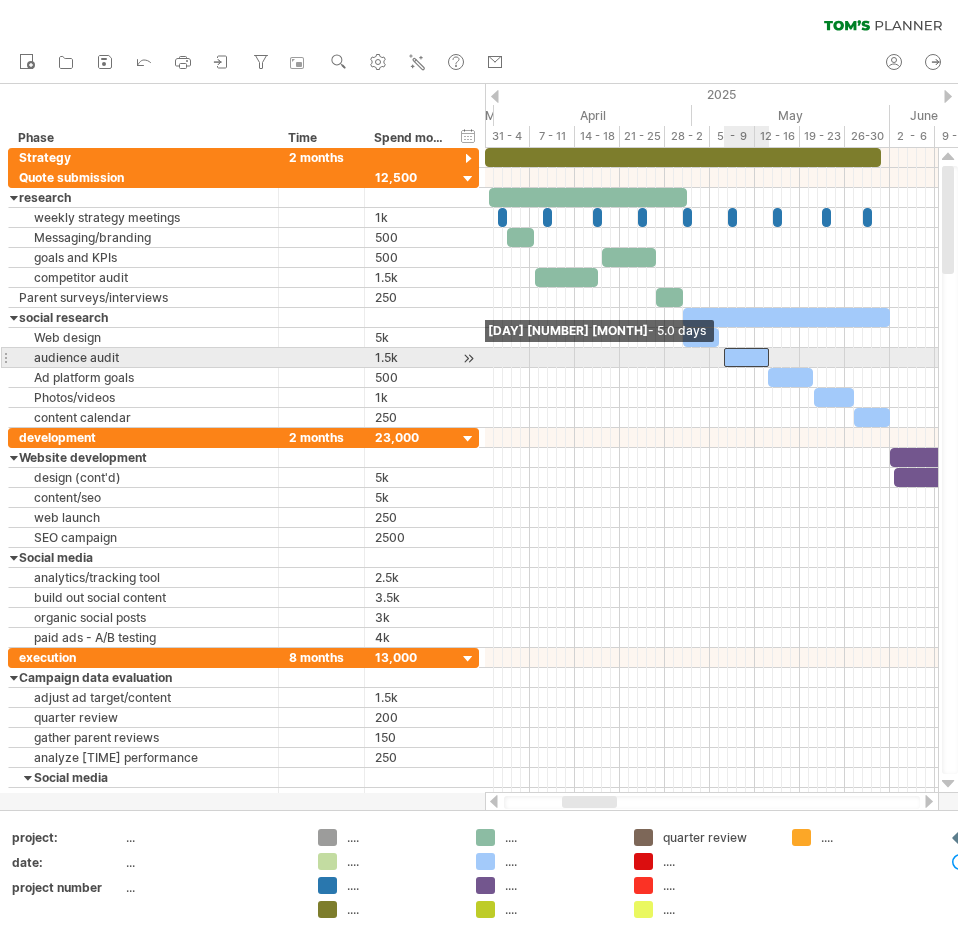 click at bounding box center [724, 357] 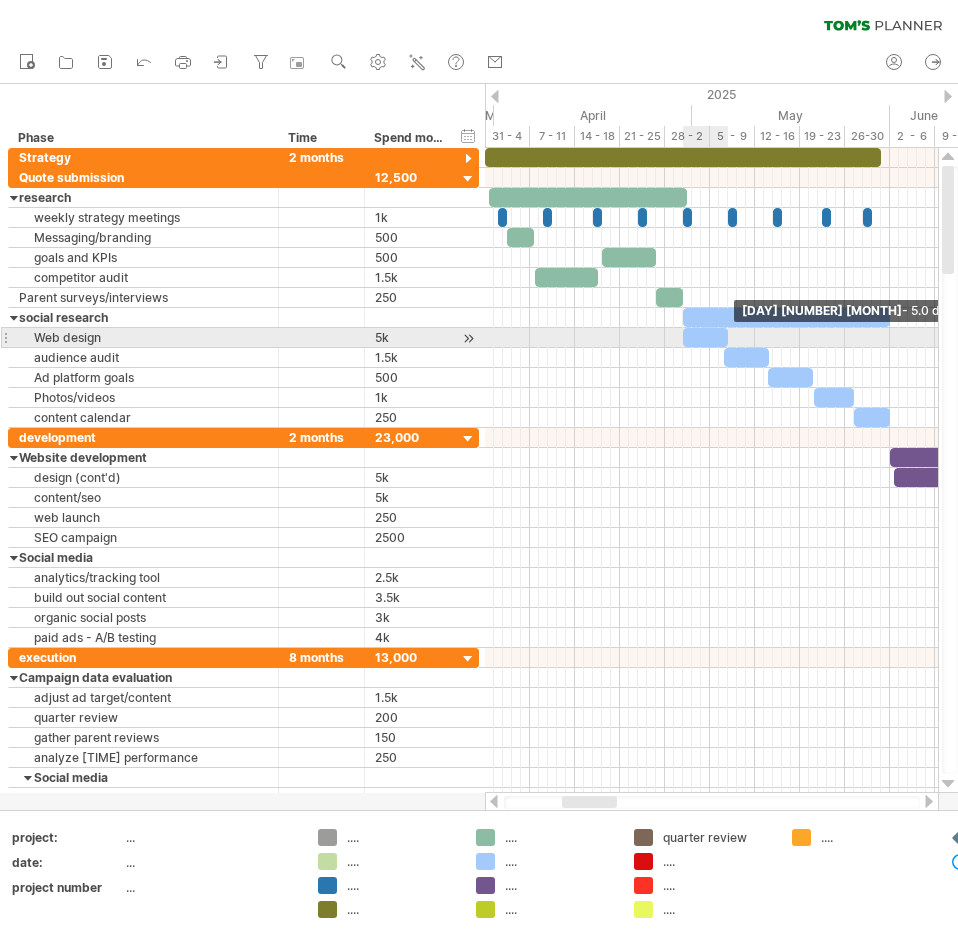 click at bounding box center (728, 337) 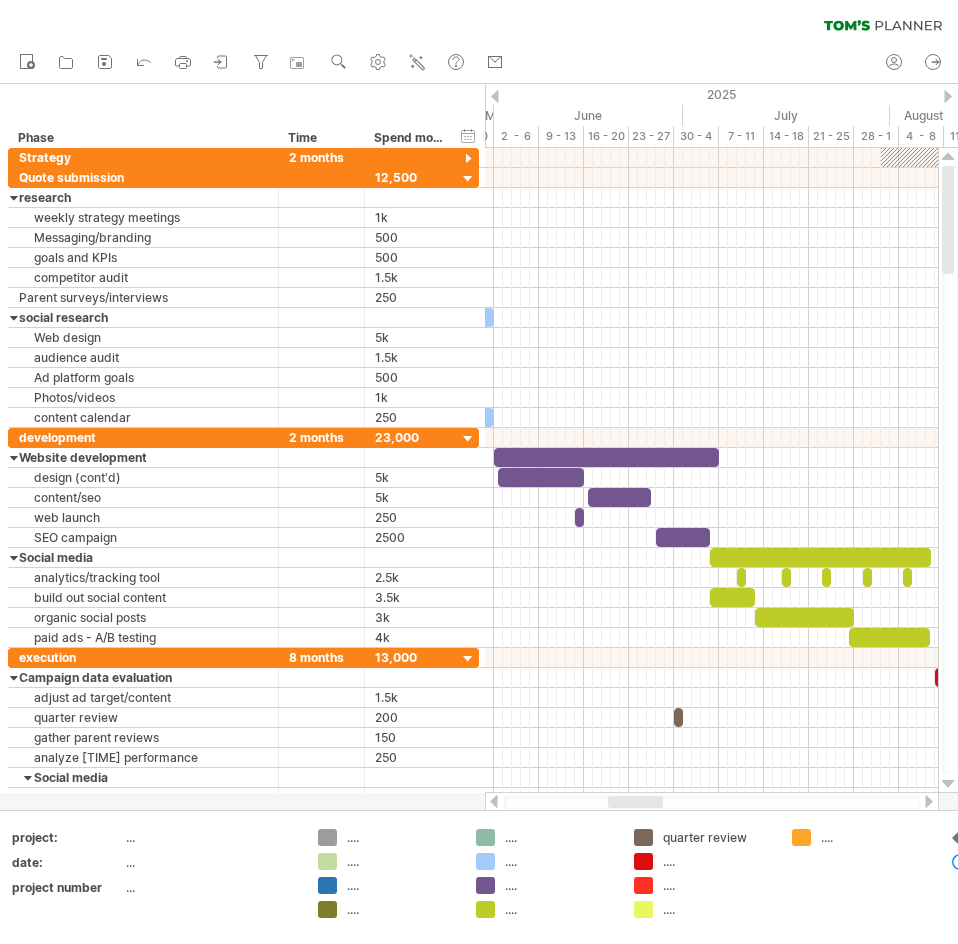 drag, startPoint x: 576, startPoint y: 801, endPoint x: 622, endPoint y: 794, distance: 46.52956 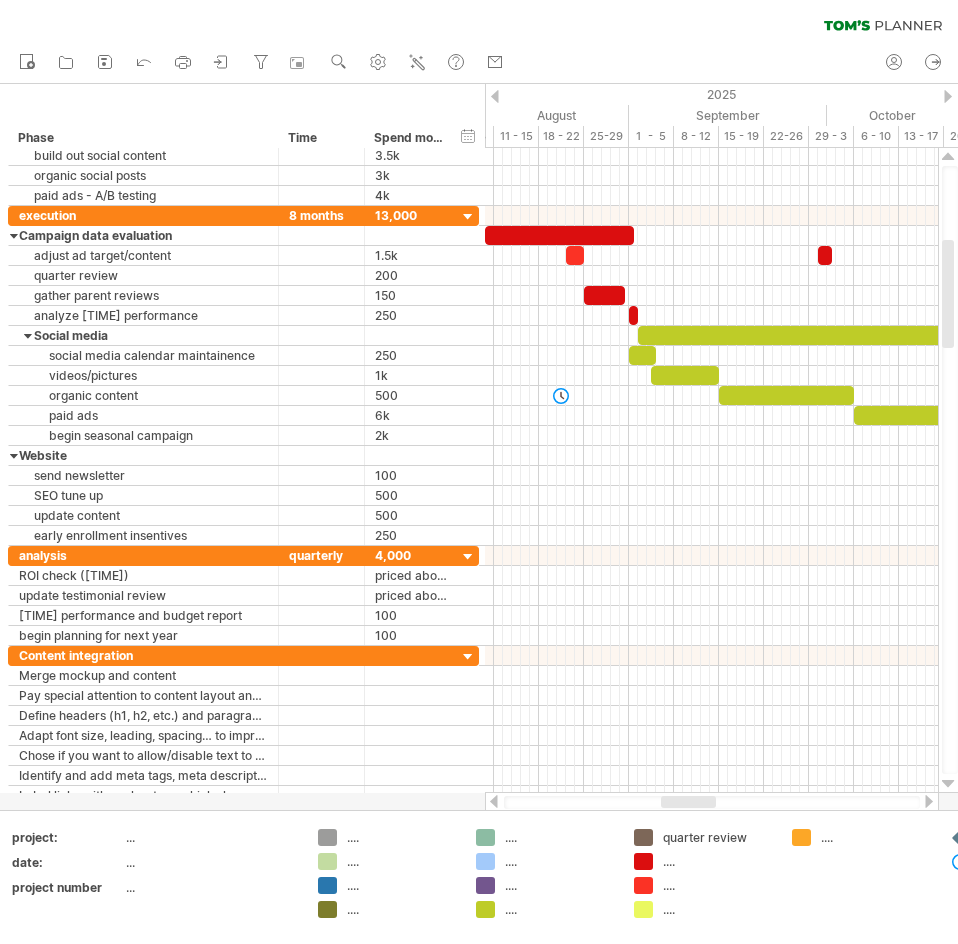 drag, startPoint x: 644, startPoint y: 803, endPoint x: 696, endPoint y: 808, distance: 52.23983 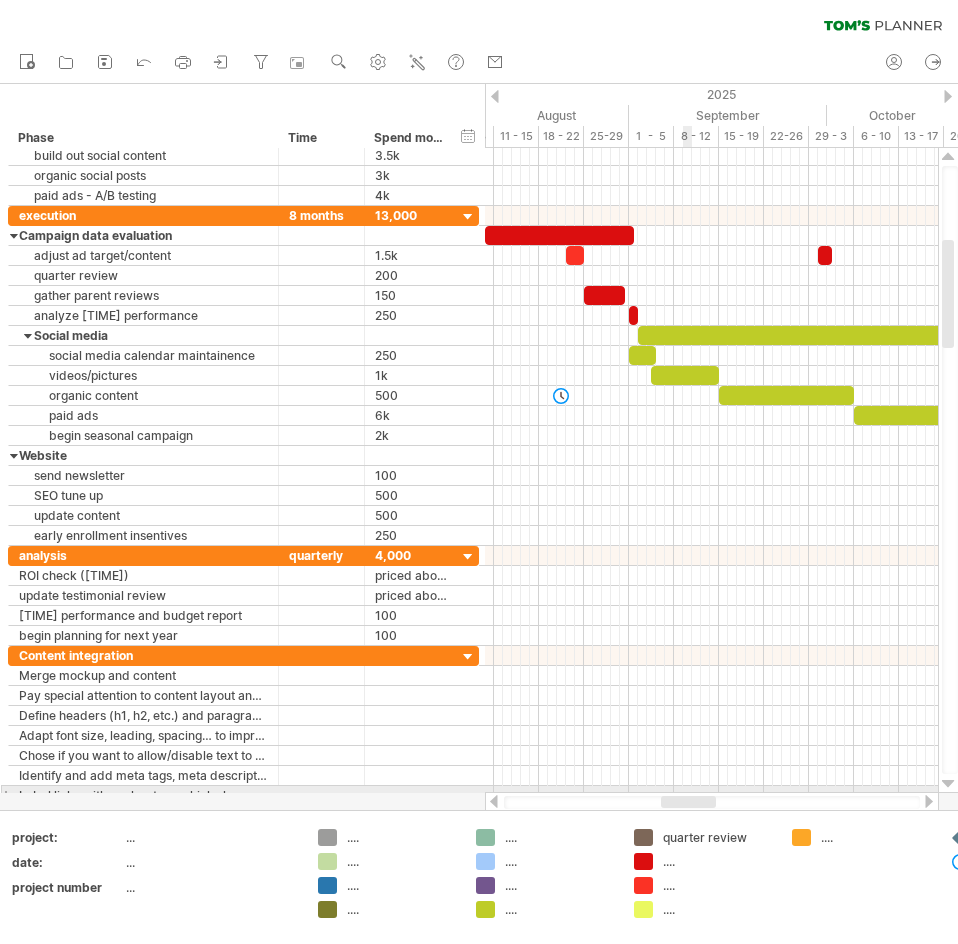 drag, startPoint x: 704, startPoint y: 802, endPoint x: 700, endPoint y: 792, distance: 10.770329 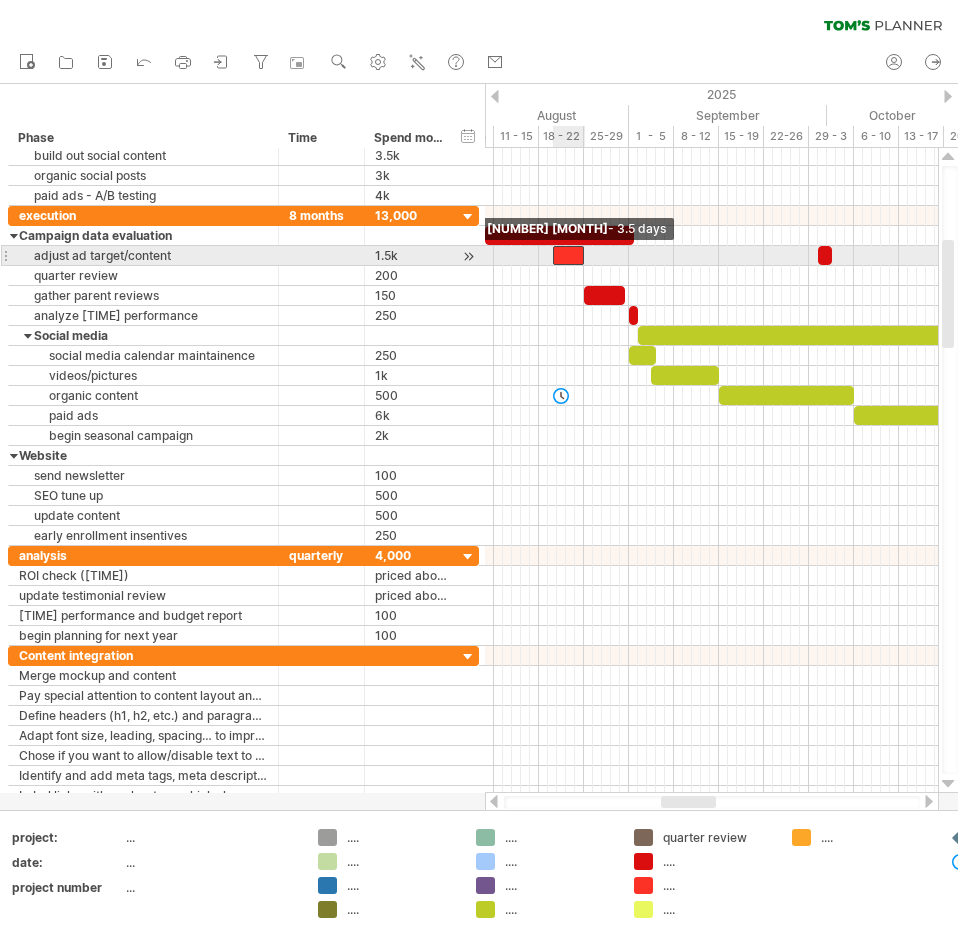 drag, startPoint x: 567, startPoint y: 253, endPoint x: 554, endPoint y: 251, distance: 13.152946 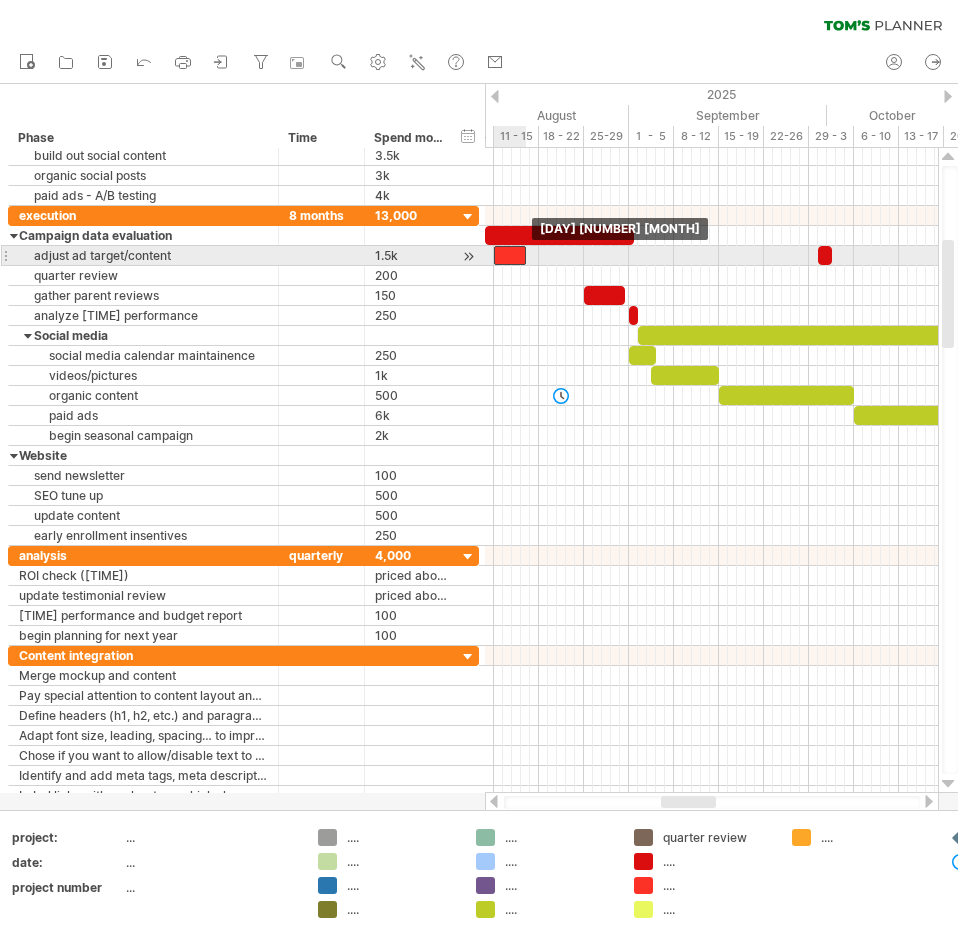 drag, startPoint x: 564, startPoint y: 258, endPoint x: 505, endPoint y: 263, distance: 59.211487 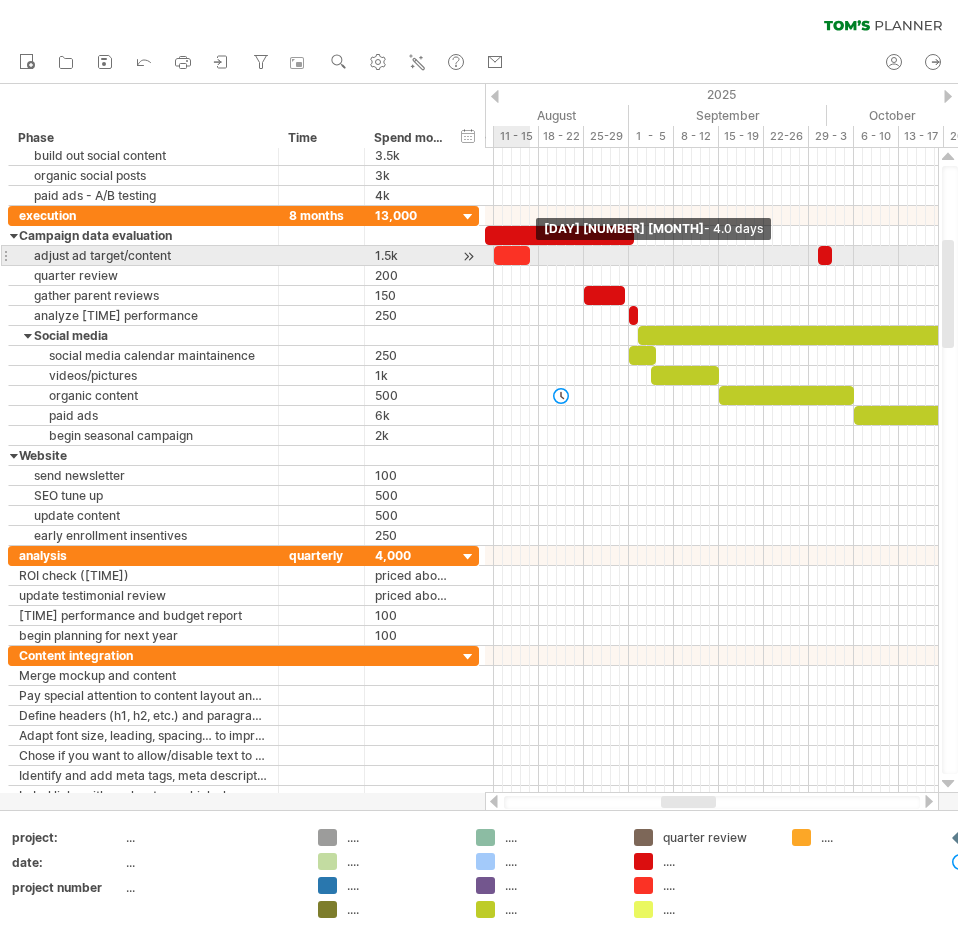 click at bounding box center [530, 255] 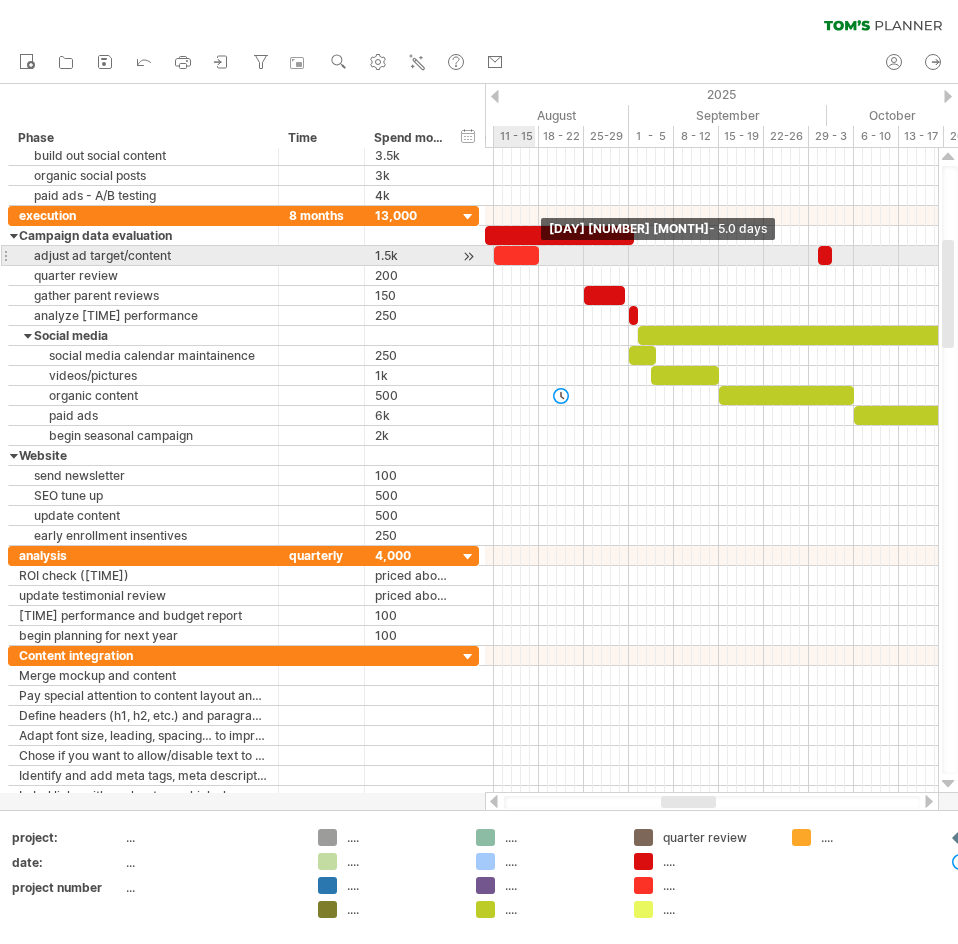 click at bounding box center [539, 255] 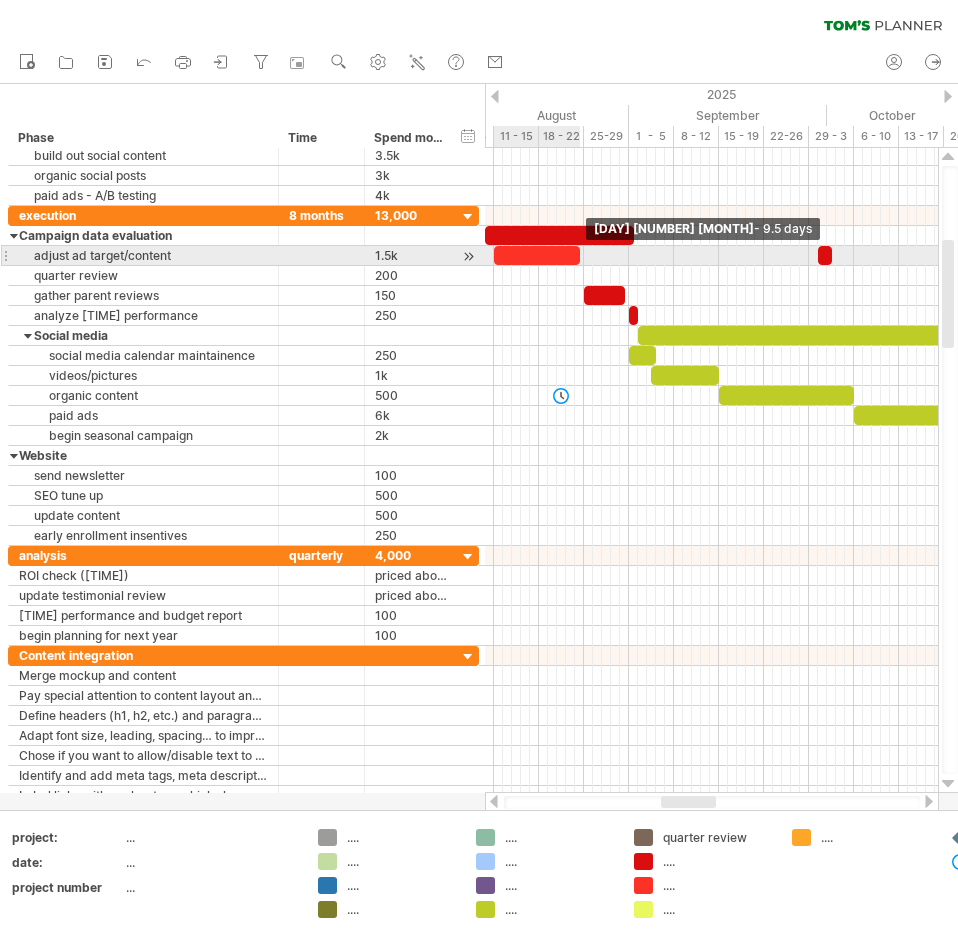 drag, startPoint x: 539, startPoint y: 262, endPoint x: 578, endPoint y: 265, distance: 39.115215 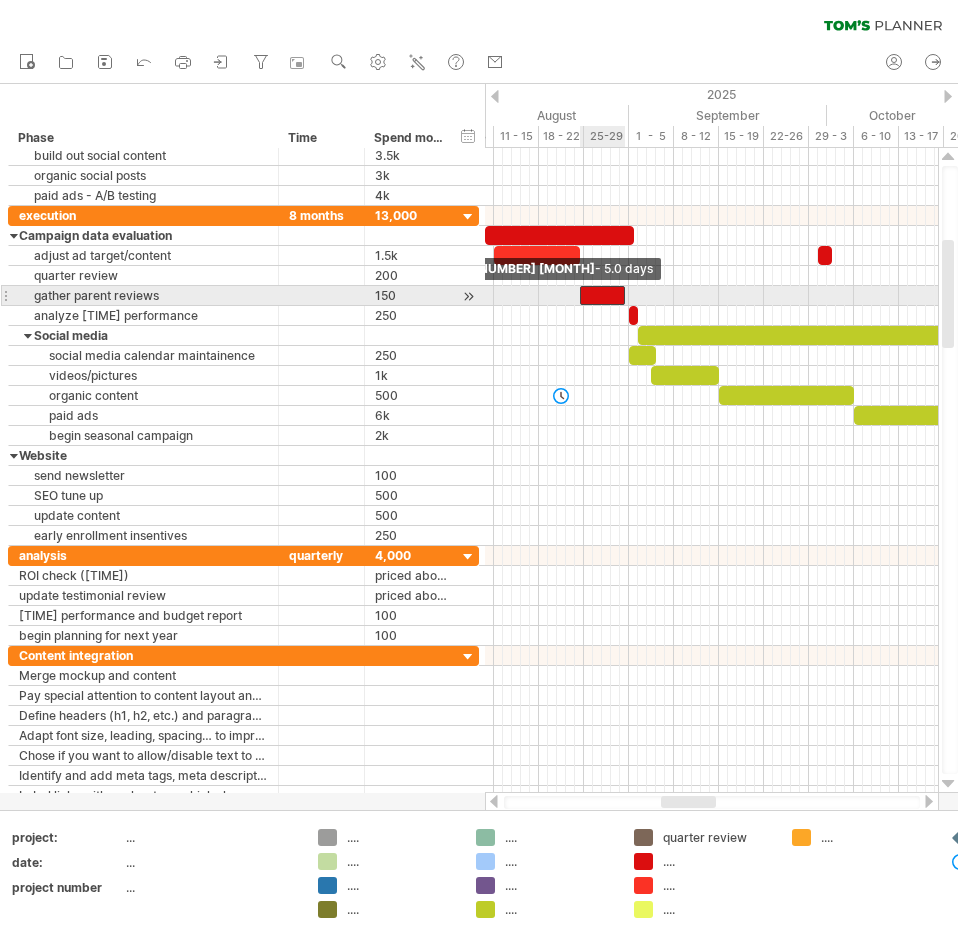 click at bounding box center [580, 295] 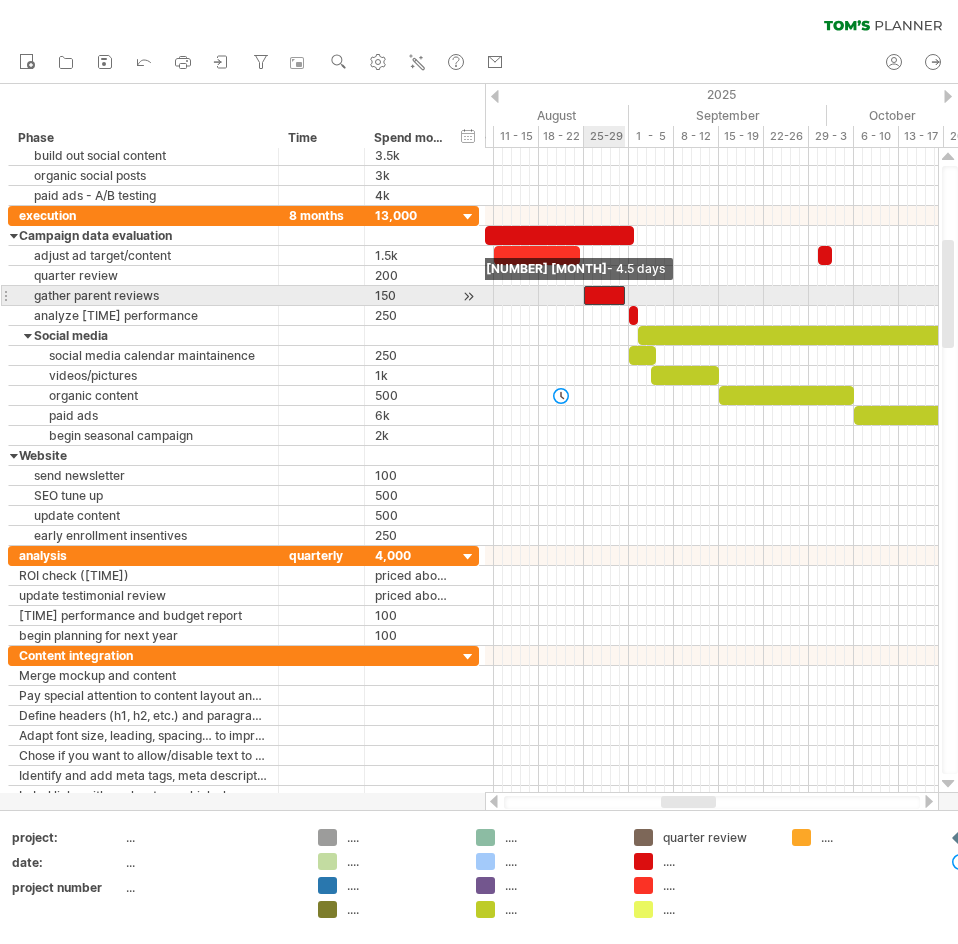 click at bounding box center [584, 295] 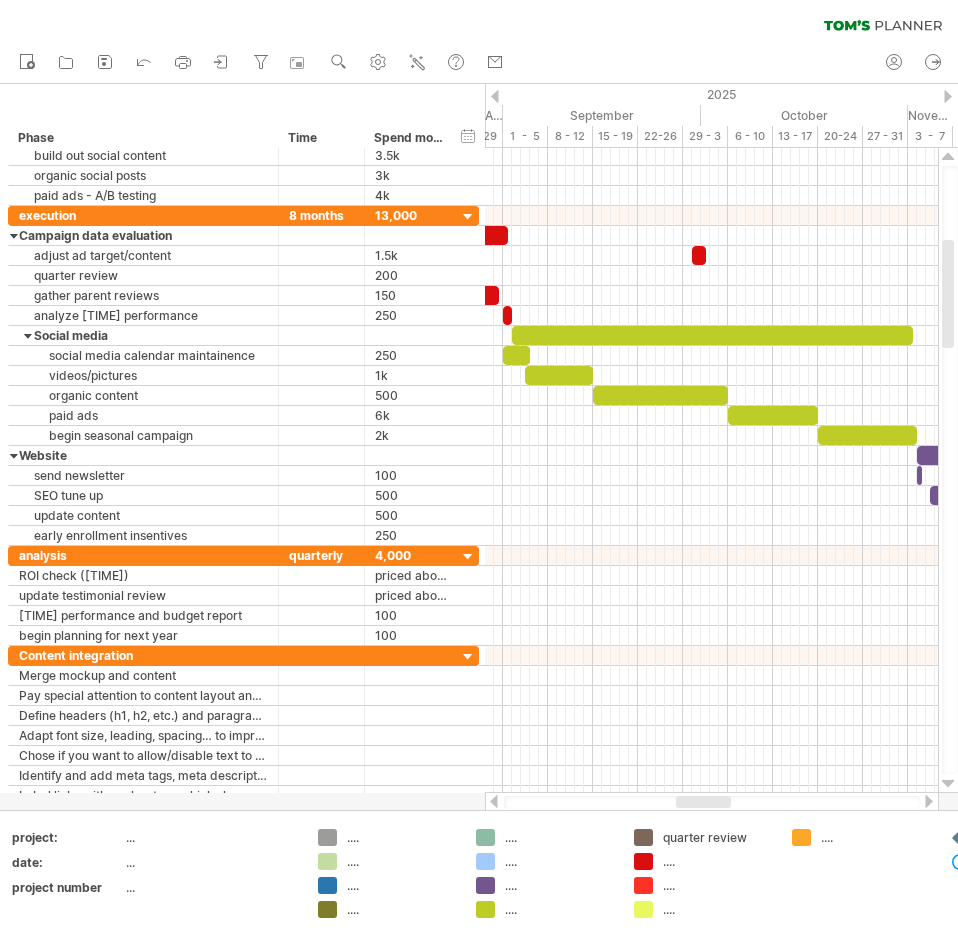 drag, startPoint x: 685, startPoint y: 803, endPoint x: 700, endPoint y: 803, distance: 15 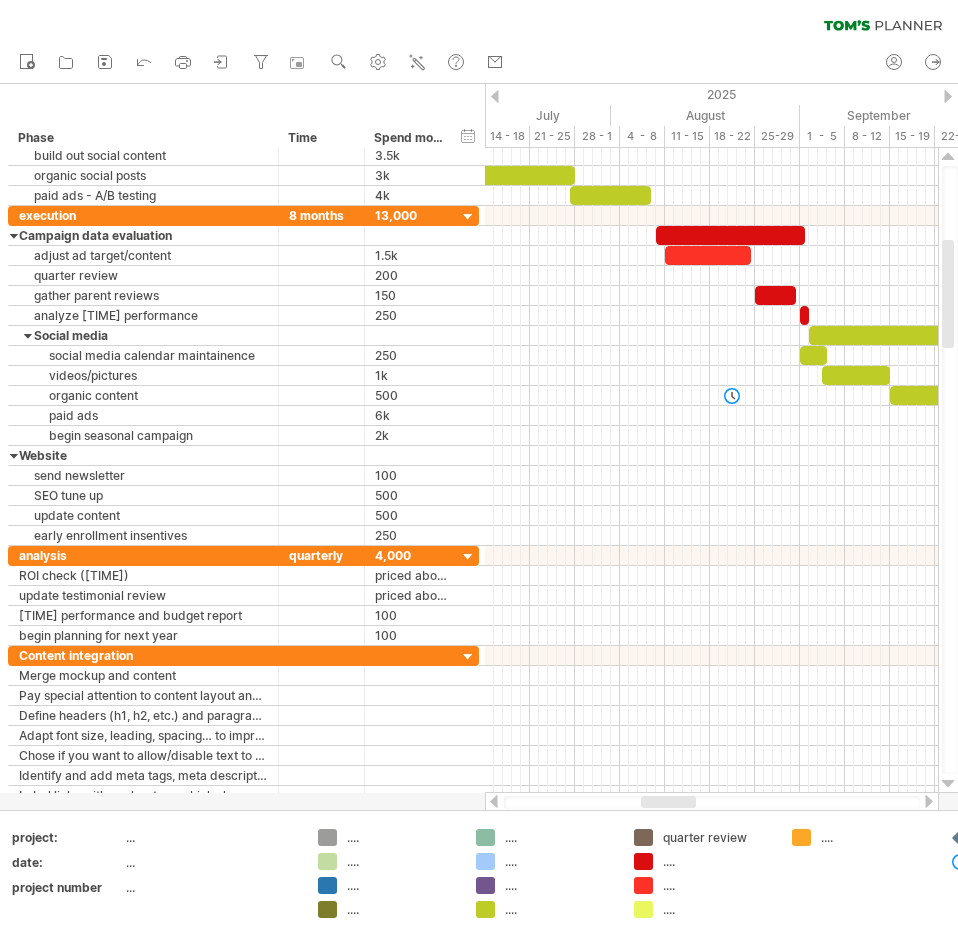 drag, startPoint x: 705, startPoint y: 807, endPoint x: 670, endPoint y: 802, distance: 35.35534 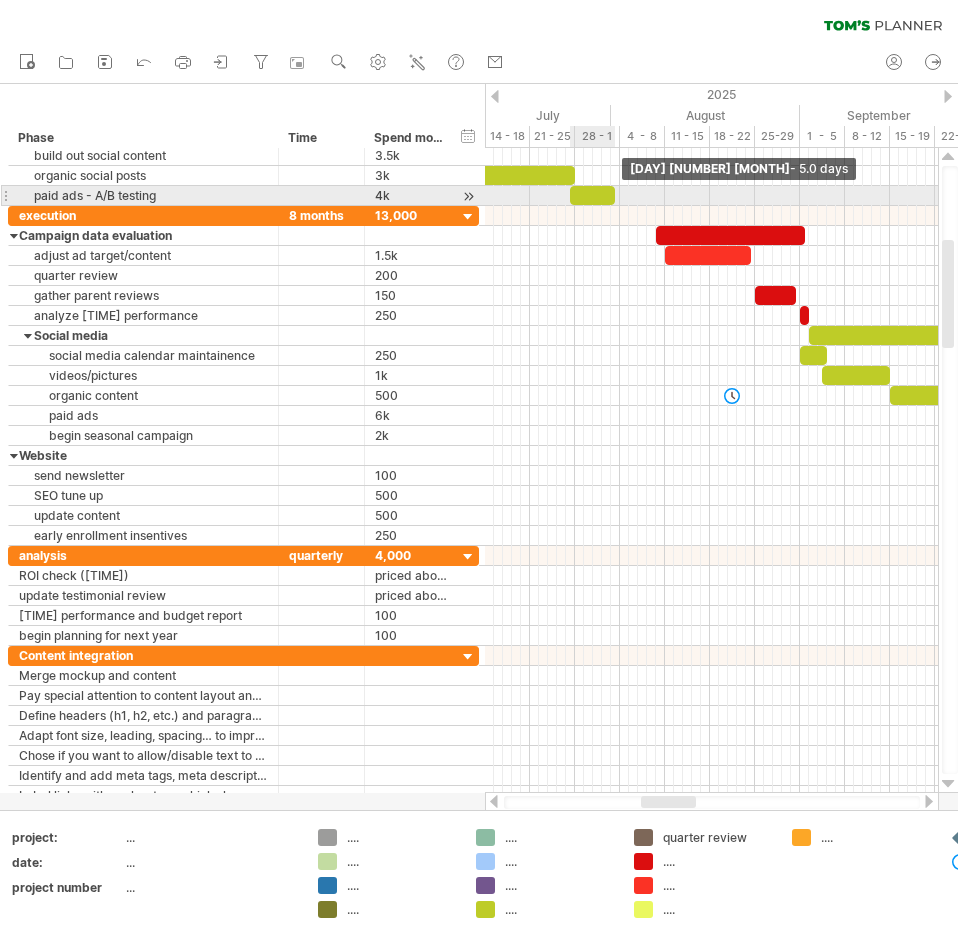 drag, startPoint x: 648, startPoint y: 197, endPoint x: 611, endPoint y: 189, distance: 37.85499 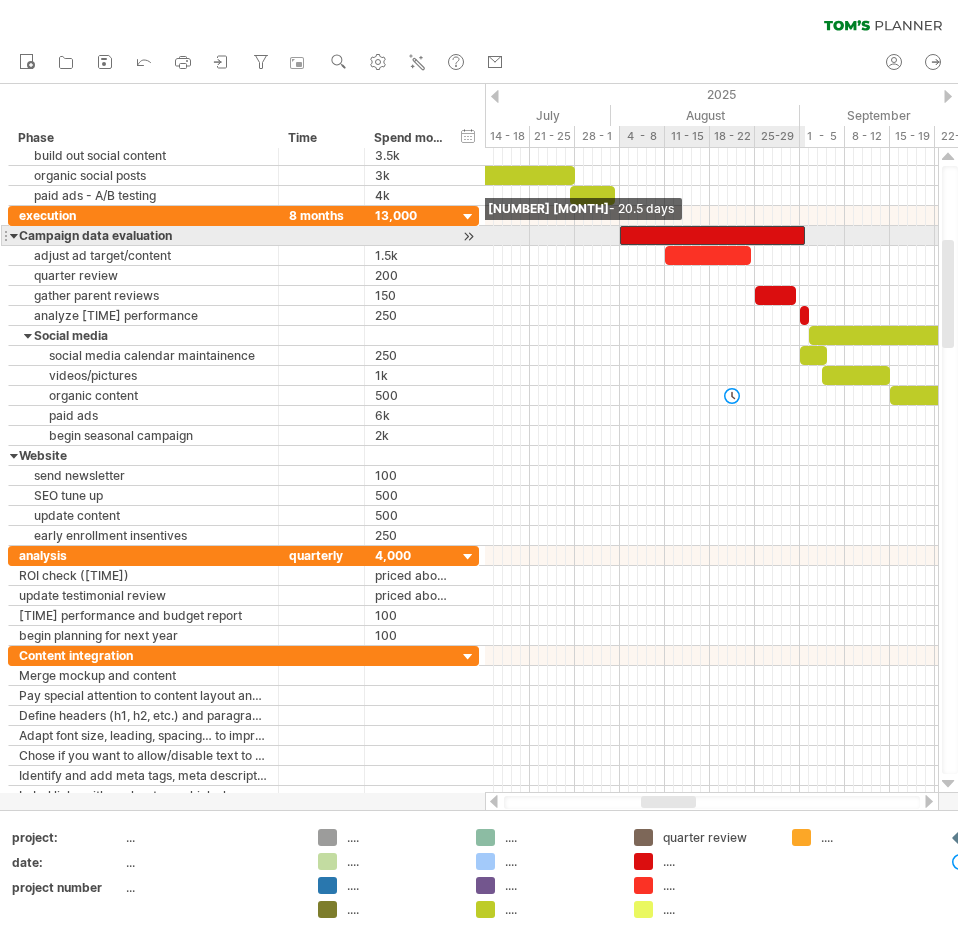 drag, startPoint x: 659, startPoint y: 237, endPoint x: 623, endPoint y: 226, distance: 37.64306 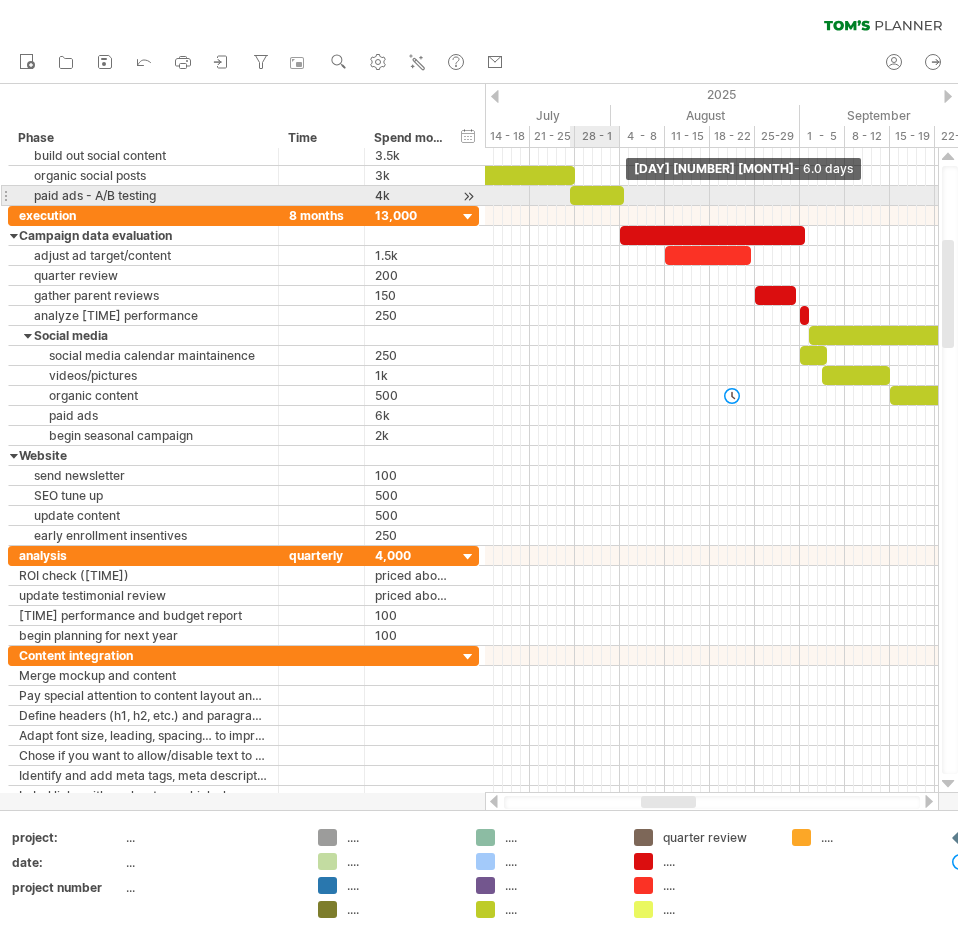 click at bounding box center [597, 195] 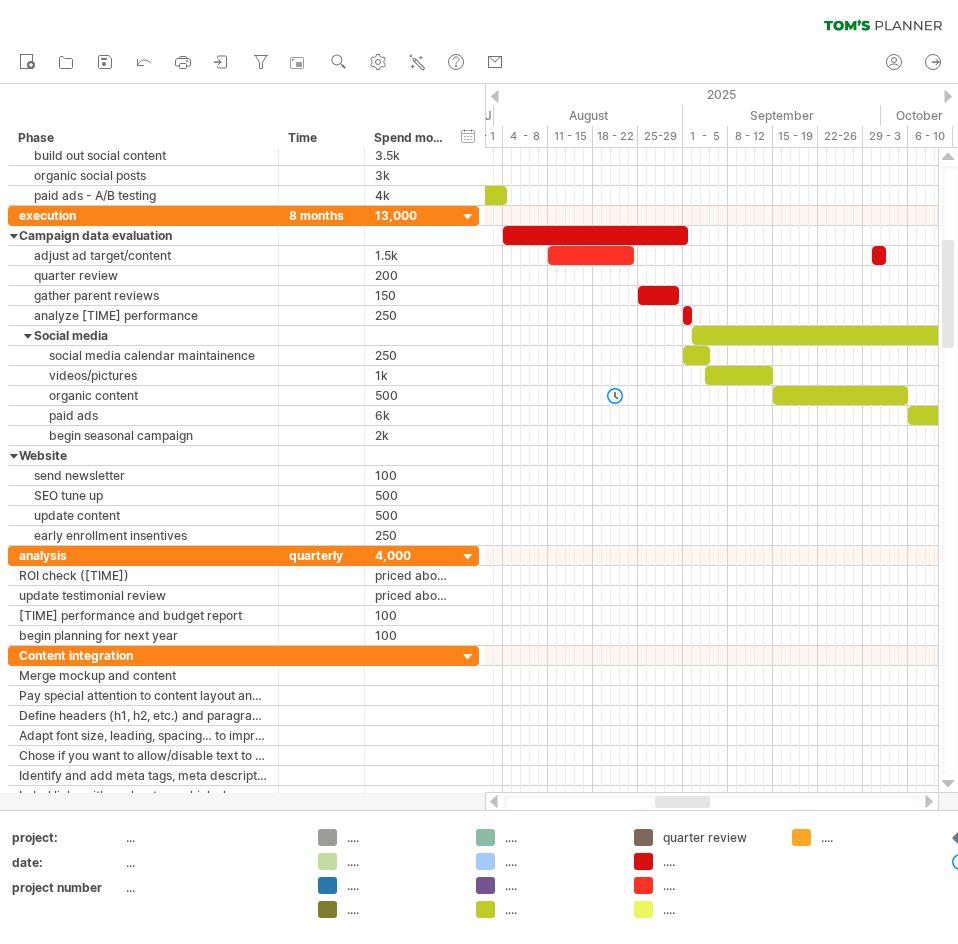 drag, startPoint x: 664, startPoint y: 806, endPoint x: 678, endPoint y: 794, distance: 18.439089 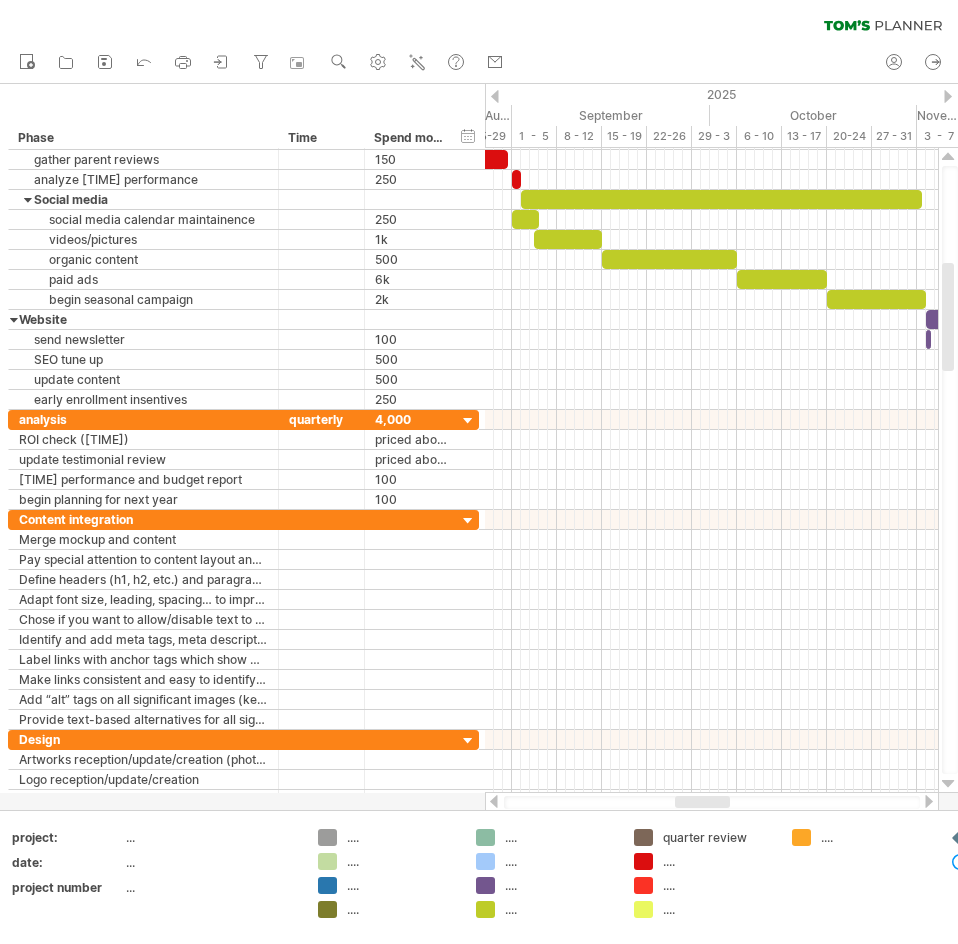 drag, startPoint x: 696, startPoint y: 801, endPoint x: 716, endPoint y: 801, distance: 20 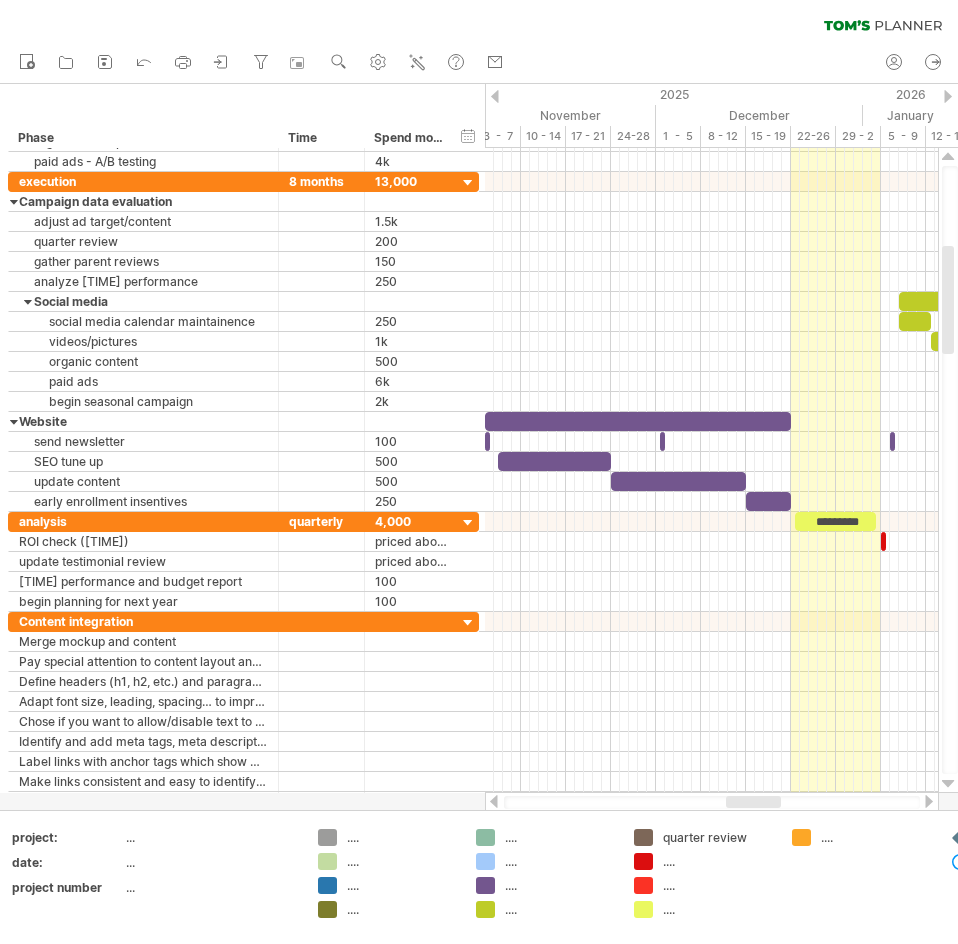 drag, startPoint x: 699, startPoint y: 800, endPoint x: 750, endPoint y: 803, distance: 51.088158 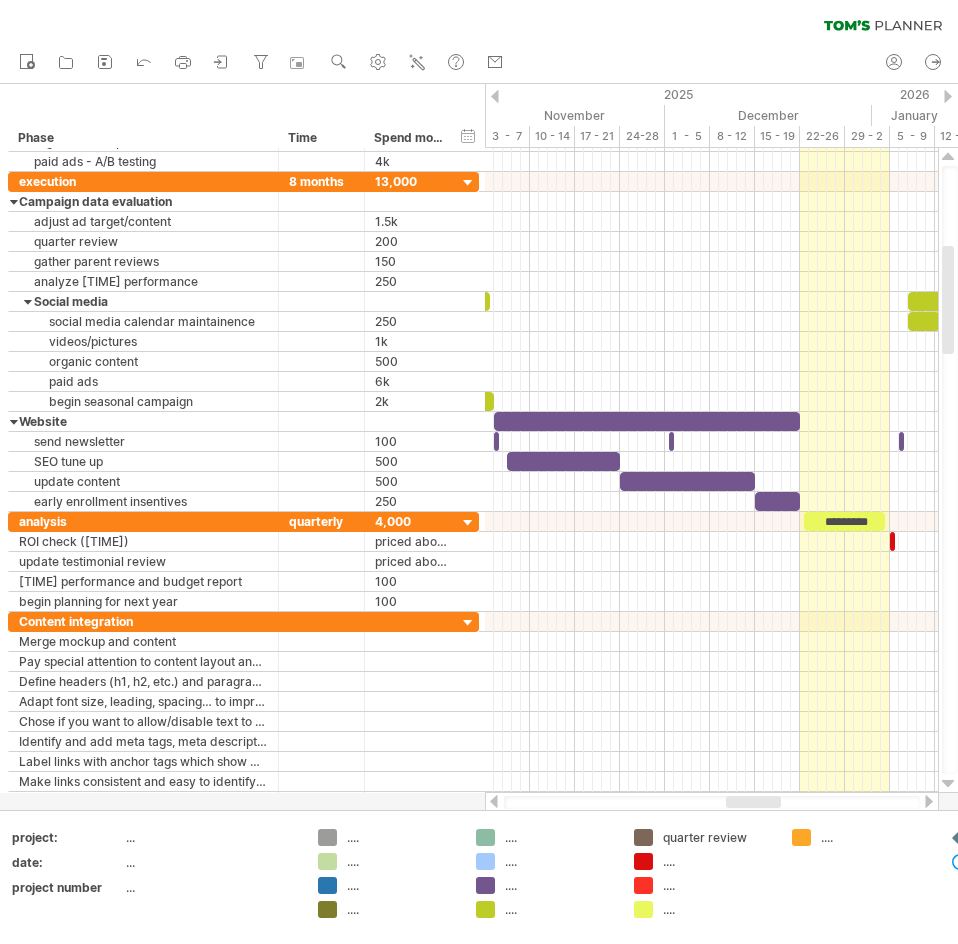 click at bounding box center (753, 802) 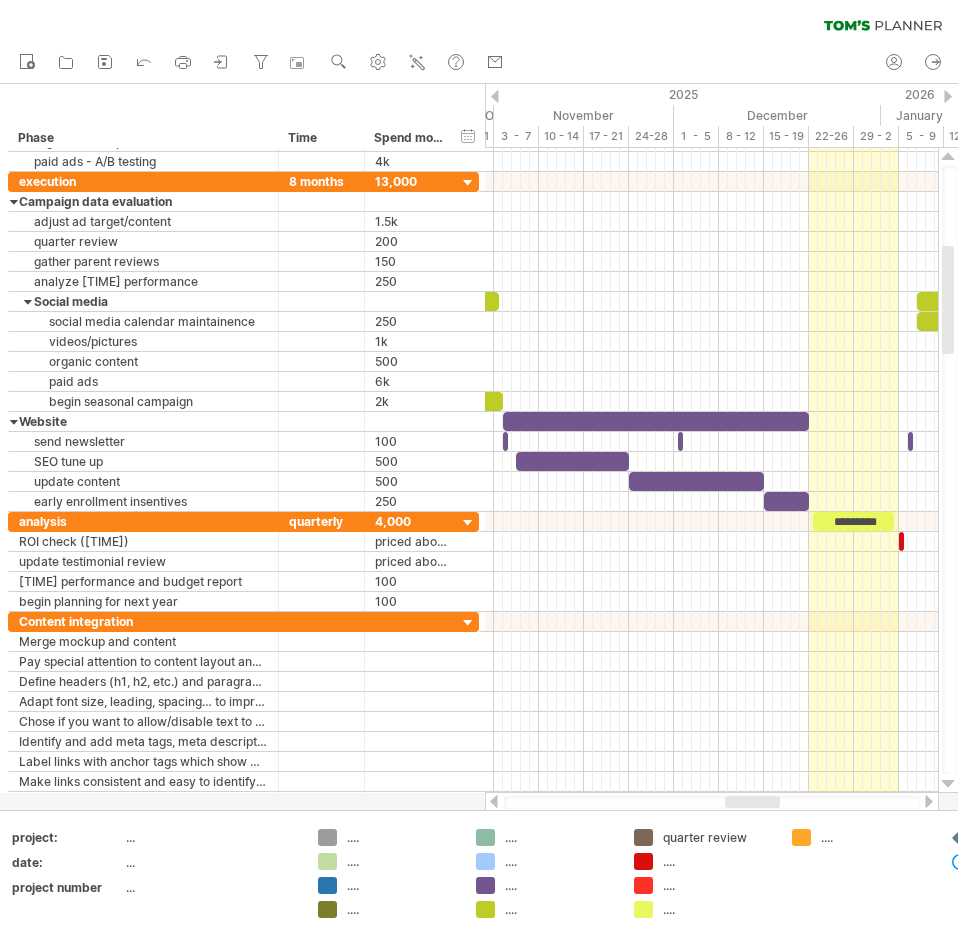 click at bounding box center (752, 802) 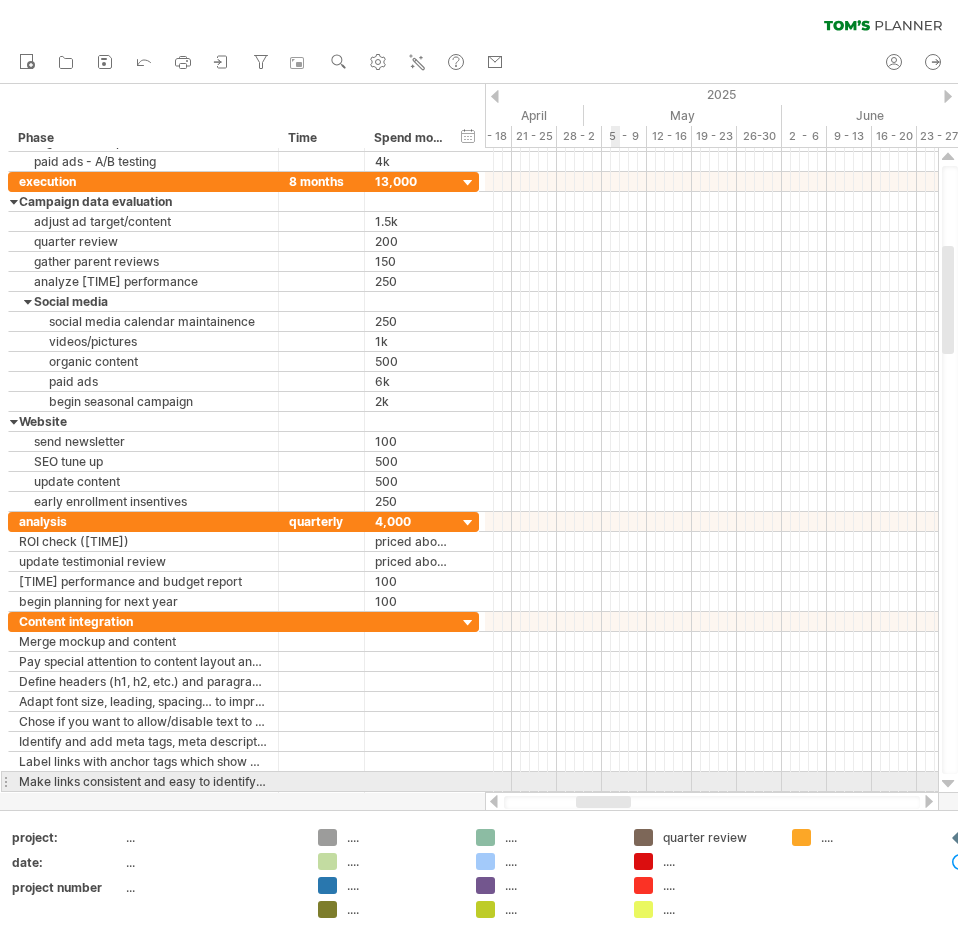 drag, startPoint x: 764, startPoint y: 802, endPoint x: 615, endPoint y: 777, distance: 151.08276 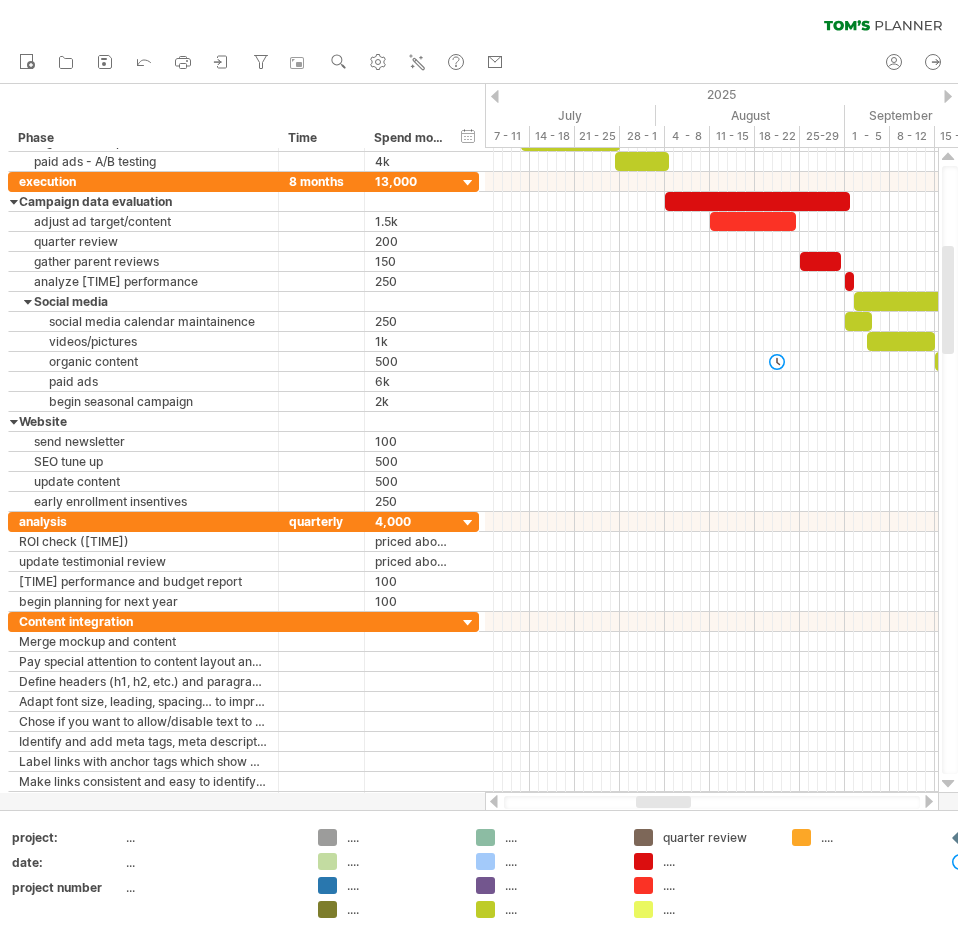 drag, startPoint x: 609, startPoint y: 798, endPoint x: 670, endPoint y: 794, distance: 61.13101 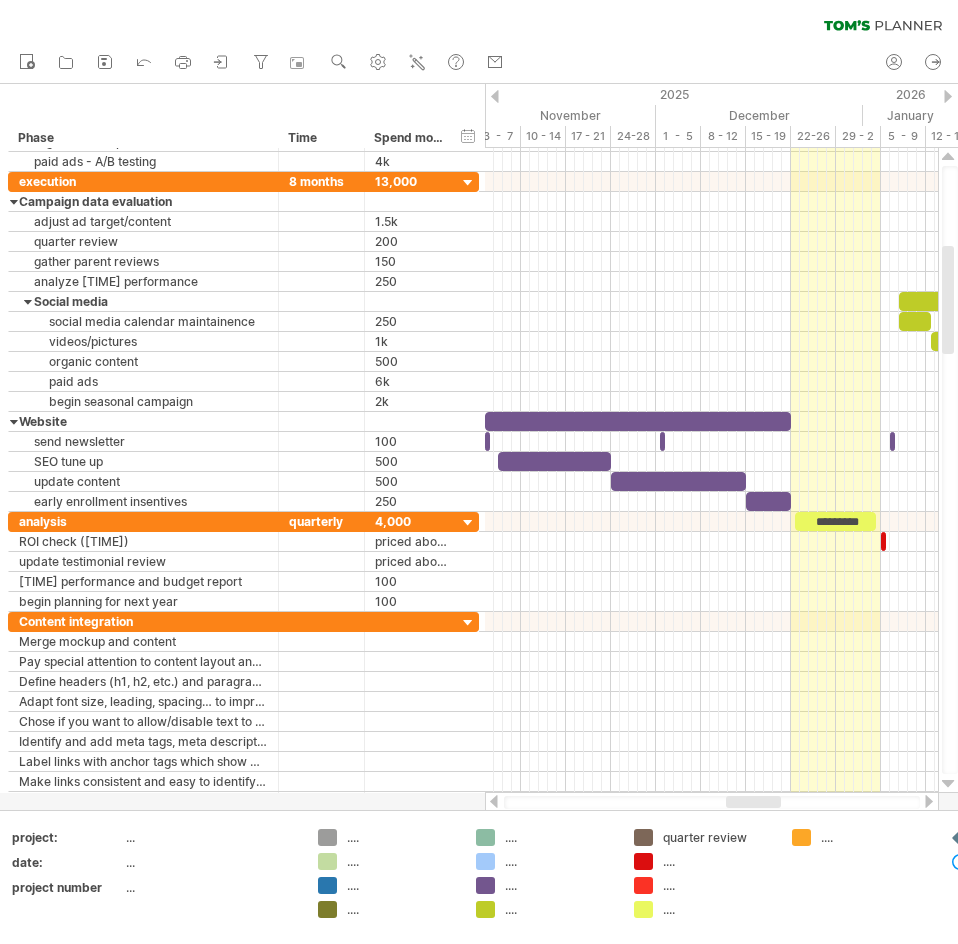 drag, startPoint x: 681, startPoint y: 801, endPoint x: 771, endPoint y: 794, distance: 90.27181 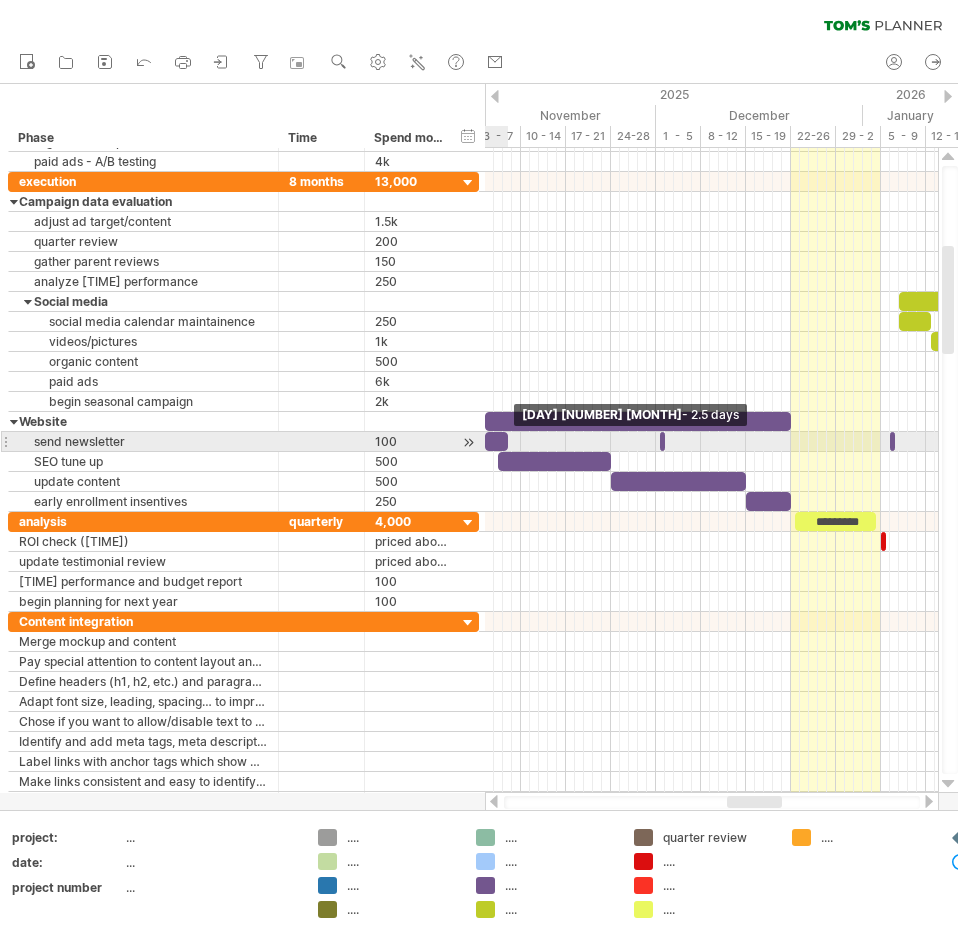 drag, startPoint x: 490, startPoint y: 441, endPoint x: 507, endPoint y: 444, distance: 17.262676 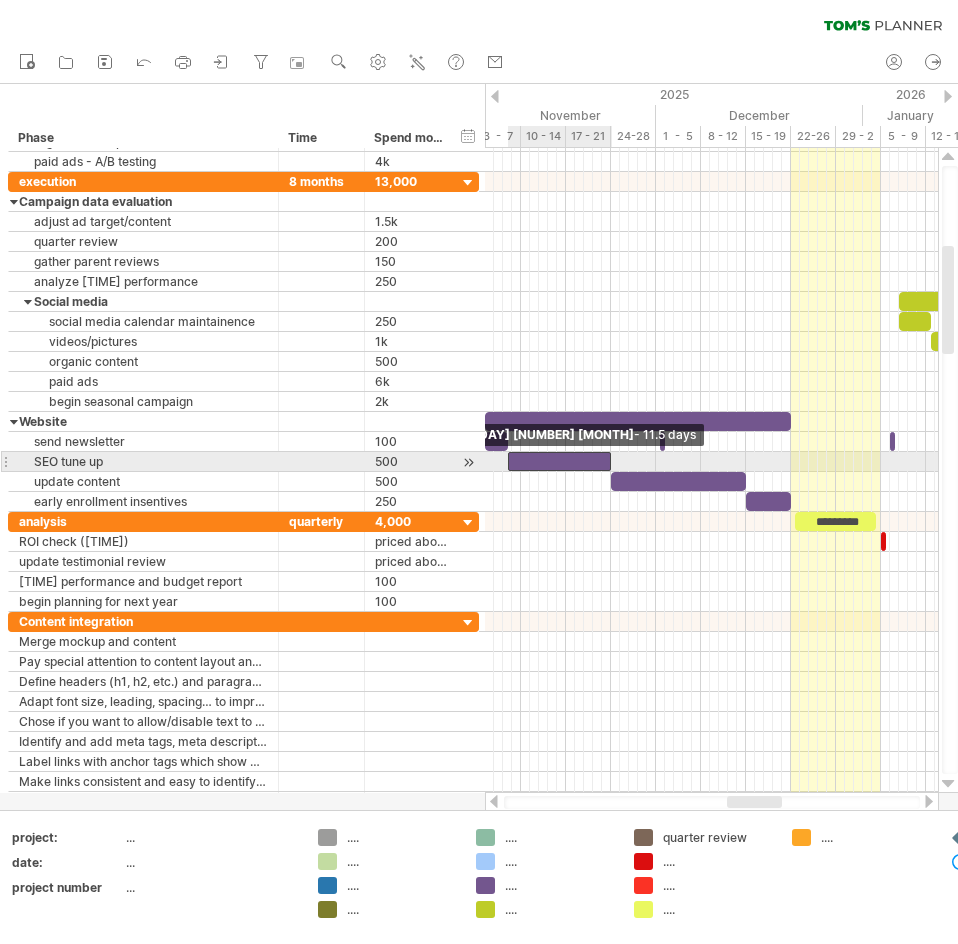 click at bounding box center [508, 461] 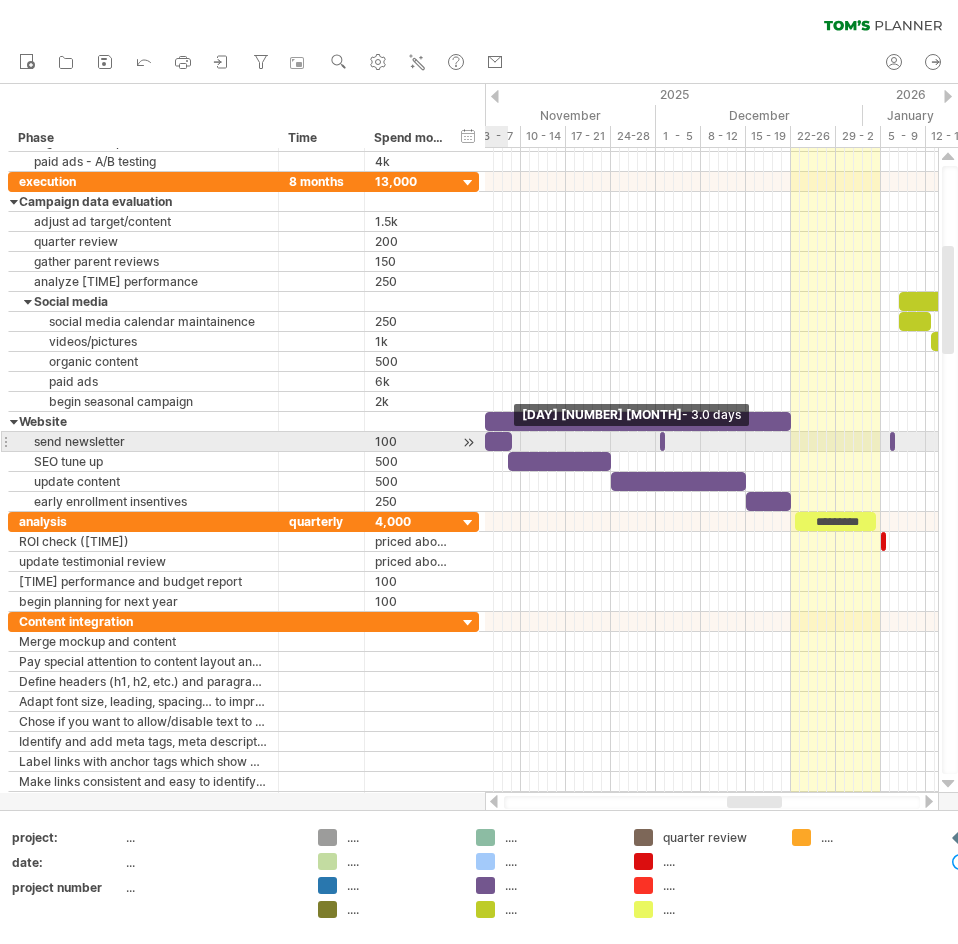 click at bounding box center [512, 441] 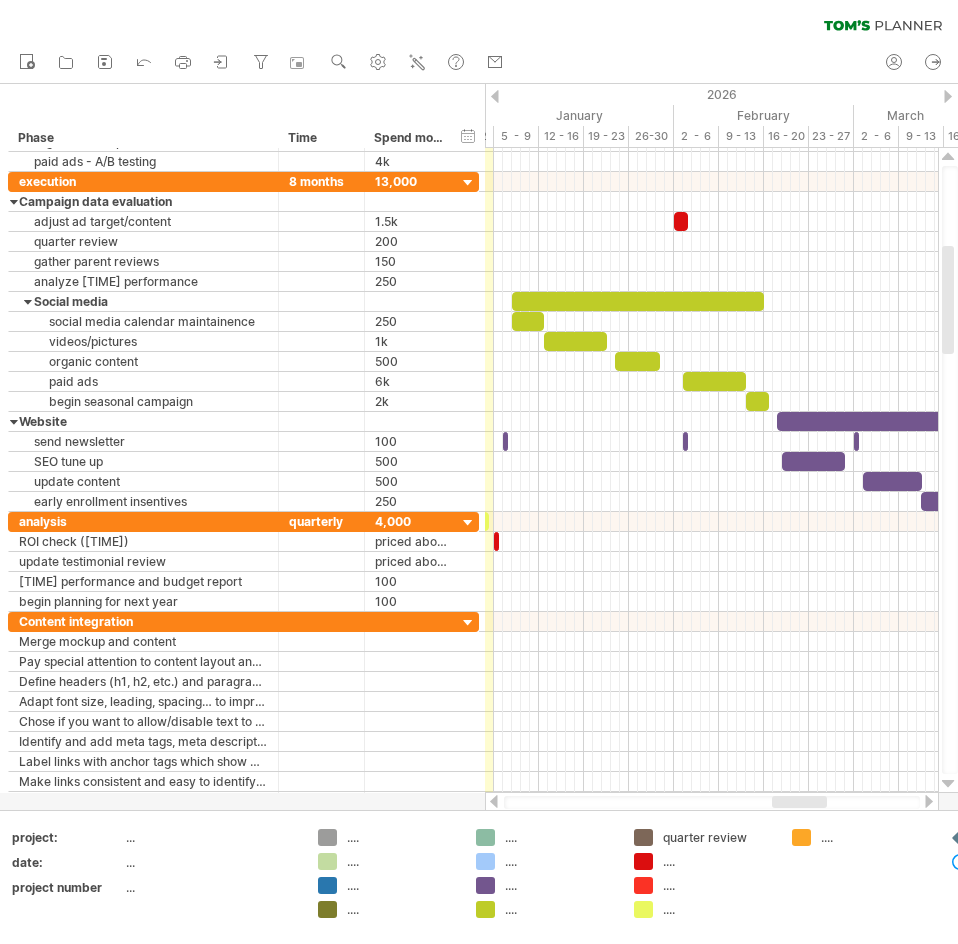 drag, startPoint x: 741, startPoint y: 802, endPoint x: 786, endPoint y: 798, distance: 45.17743 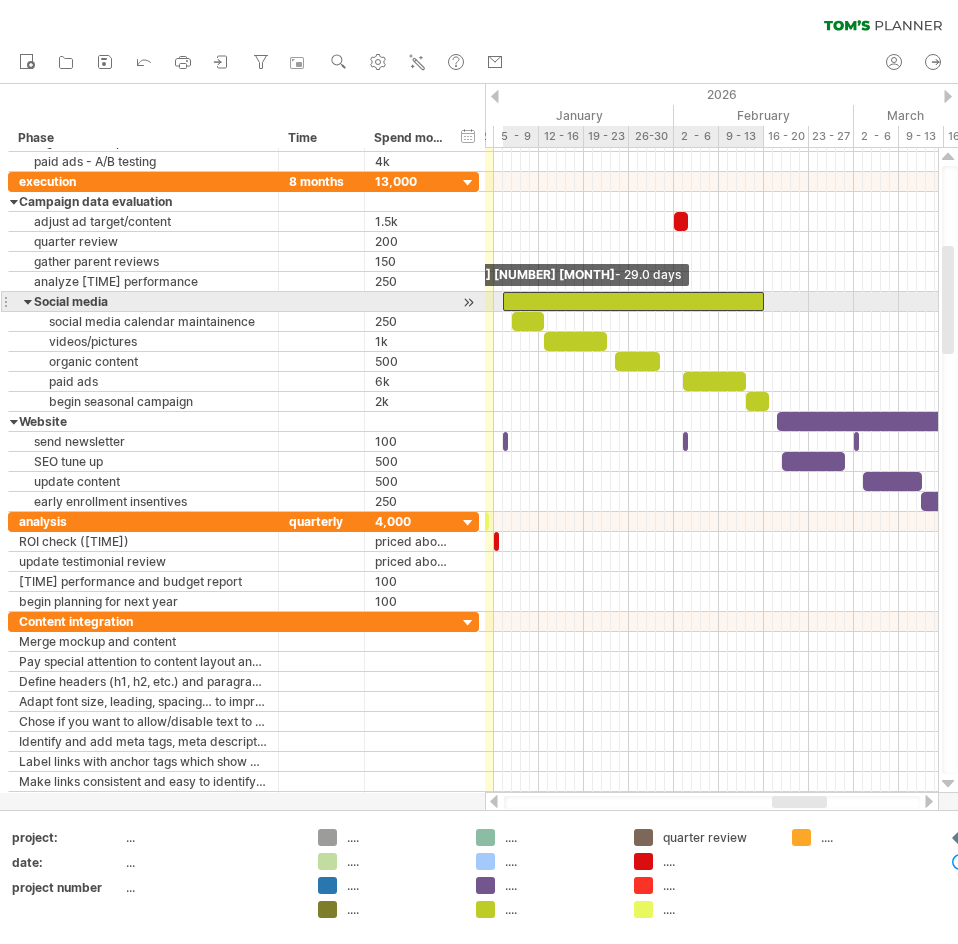 click at bounding box center (503, 301) 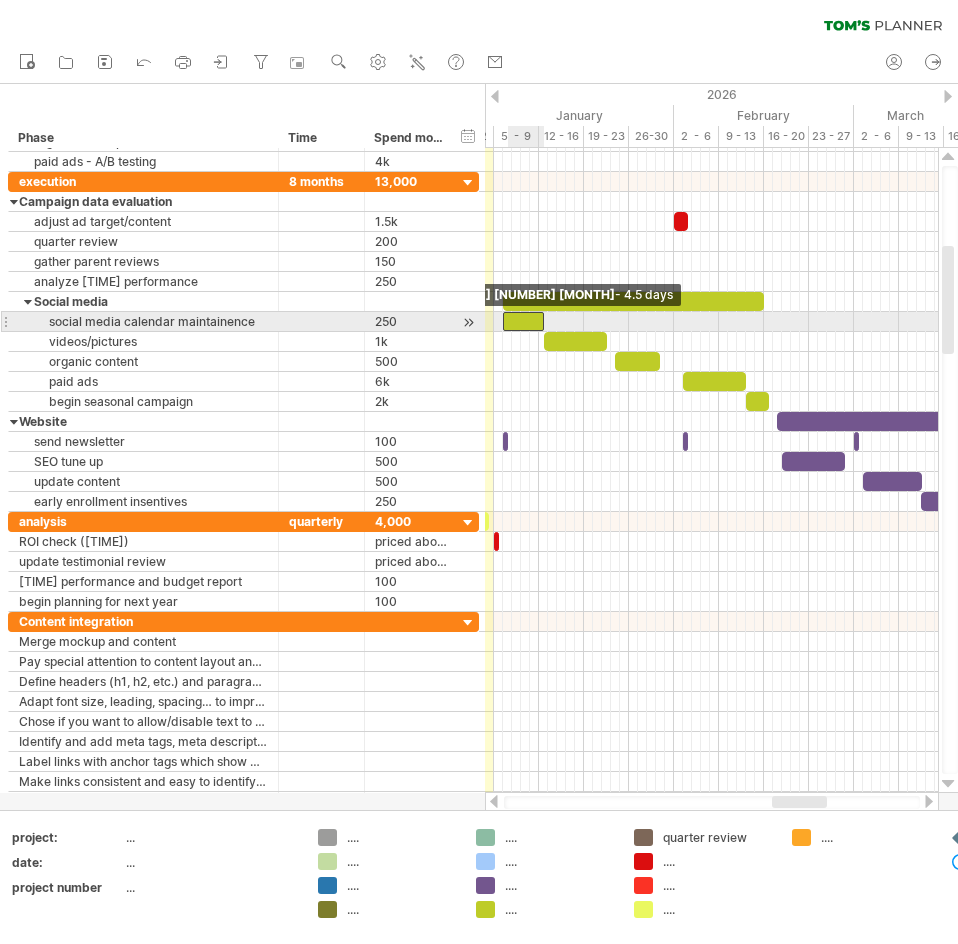 click at bounding box center [503, 321] 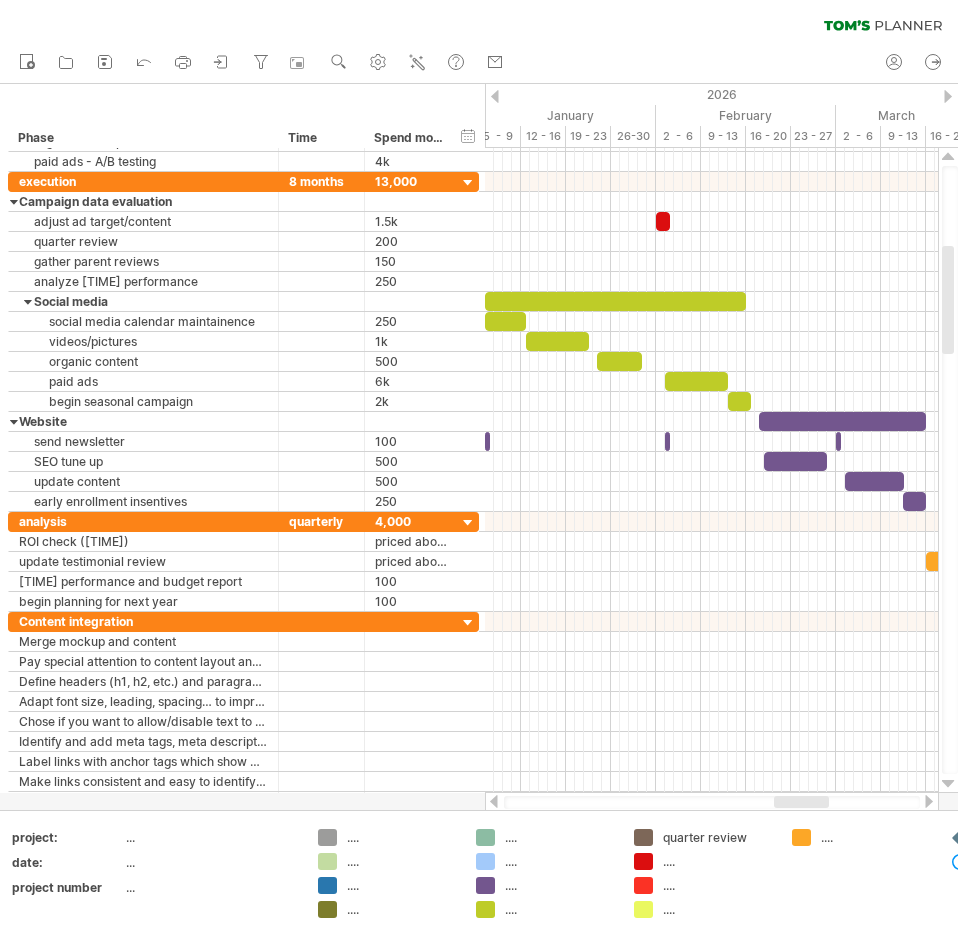 click at bounding box center (712, 802) 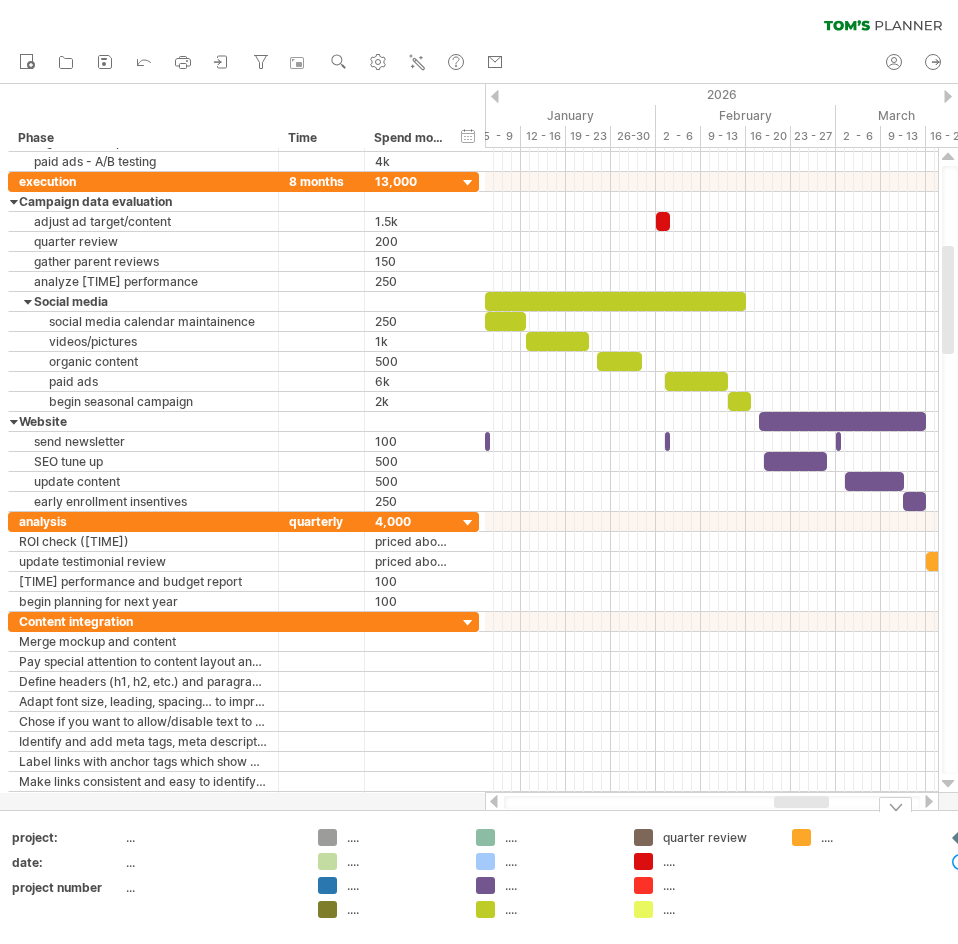 click on "Trying to reach plan.tomsplanner.com
Connected again...
0%
clear filter
new *" at bounding box center (479, 472) 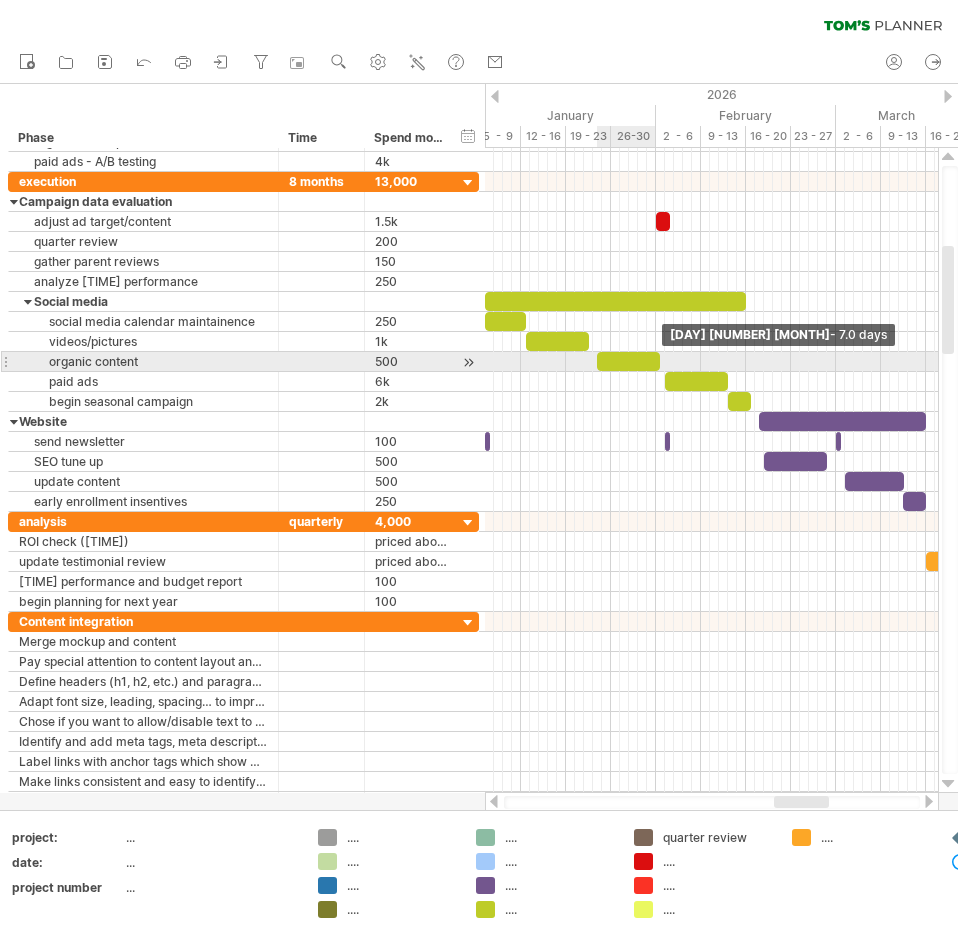 drag, startPoint x: 639, startPoint y: 360, endPoint x: 655, endPoint y: 359, distance: 16.03122 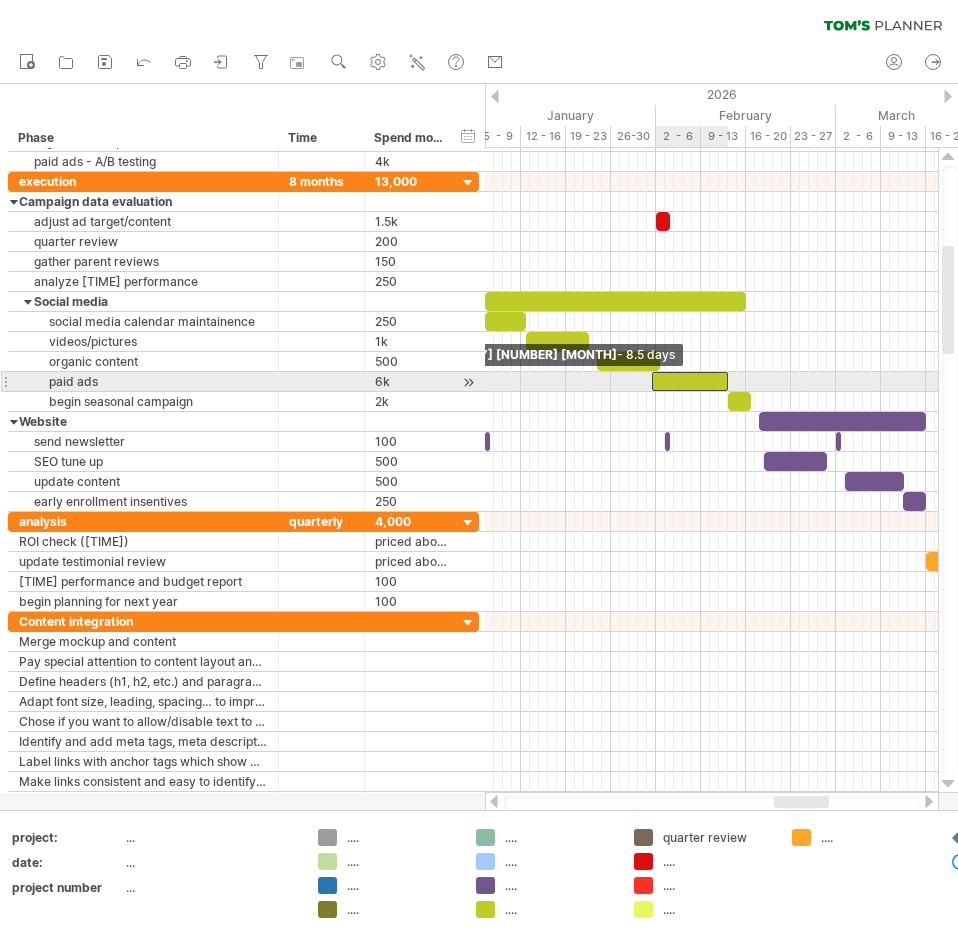 drag, startPoint x: 668, startPoint y: 379, endPoint x: 656, endPoint y: 381, distance: 12.165525 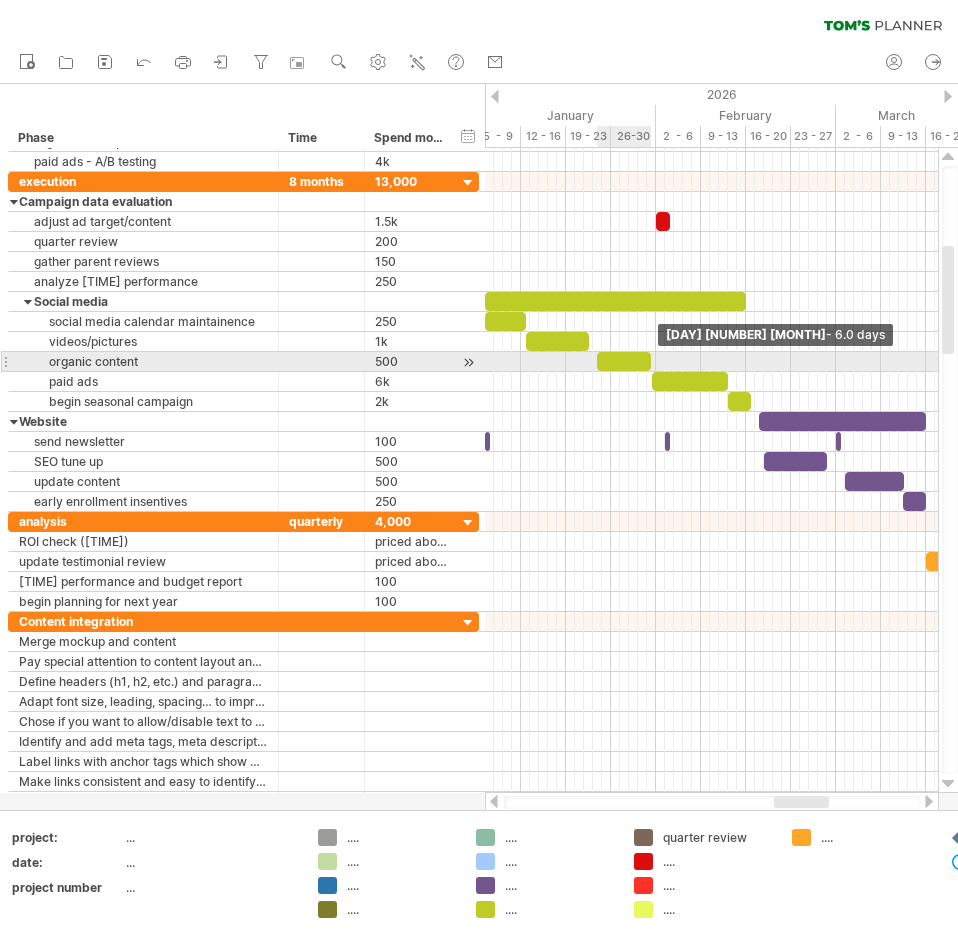 click at bounding box center (651, 361) 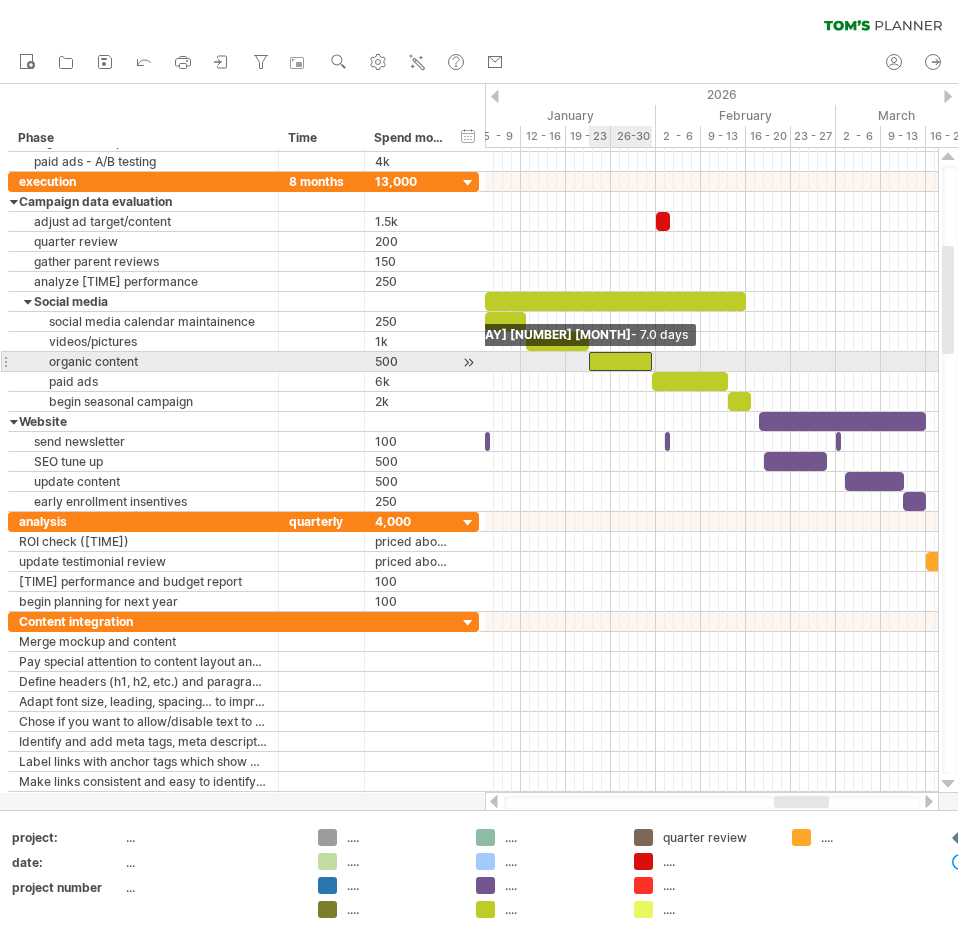 click at bounding box center [589, 361] 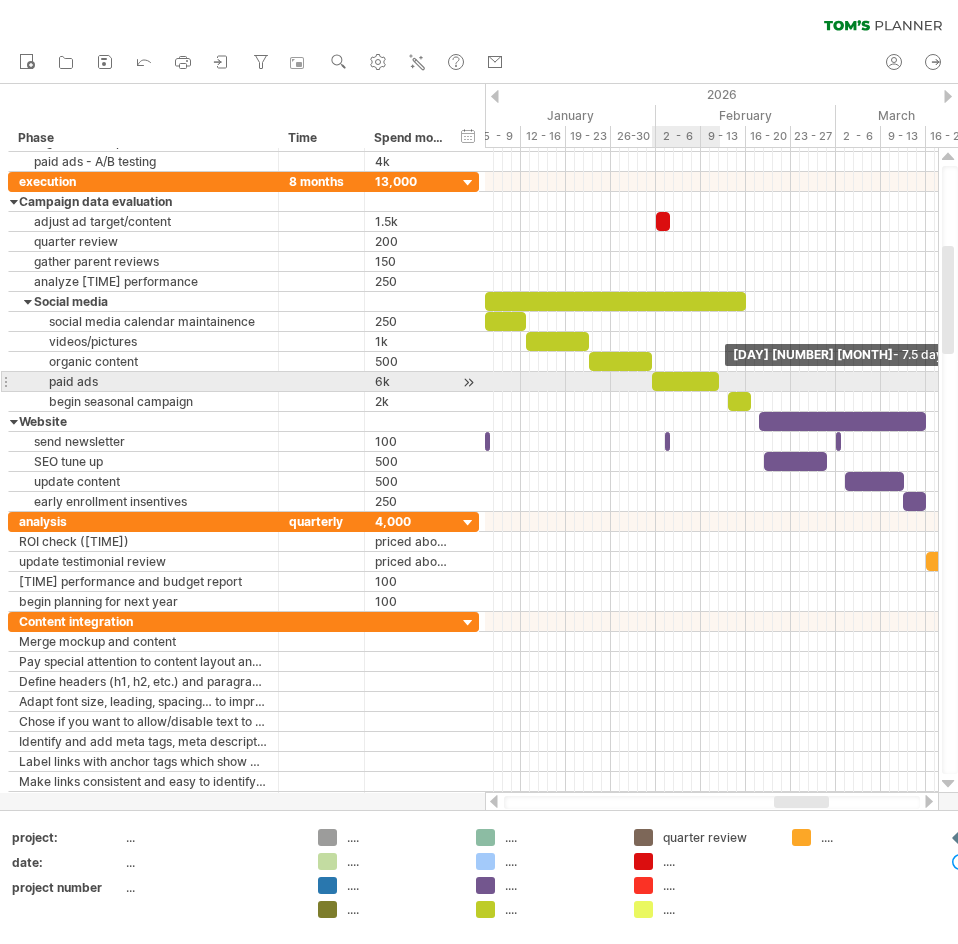 drag, startPoint x: 727, startPoint y: 377, endPoint x: 717, endPoint y: 379, distance: 10.198039 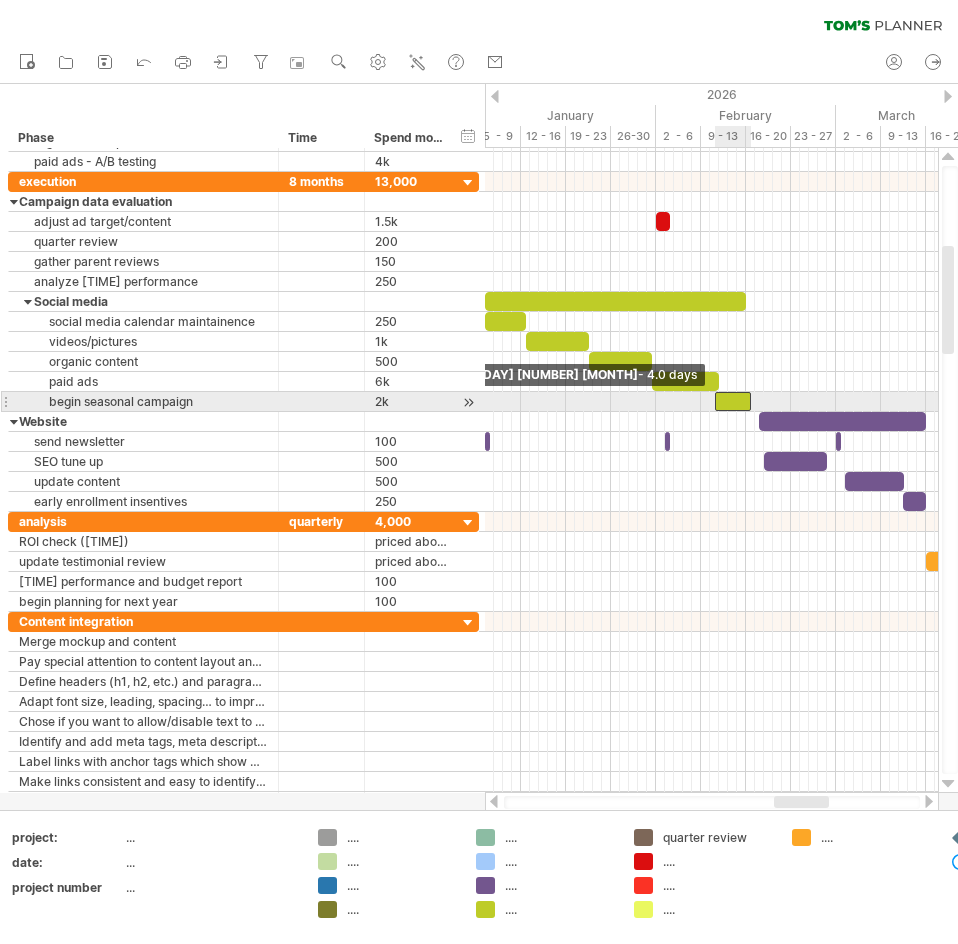 drag, startPoint x: 727, startPoint y: 399, endPoint x: 713, endPoint y: 404, distance: 14.866069 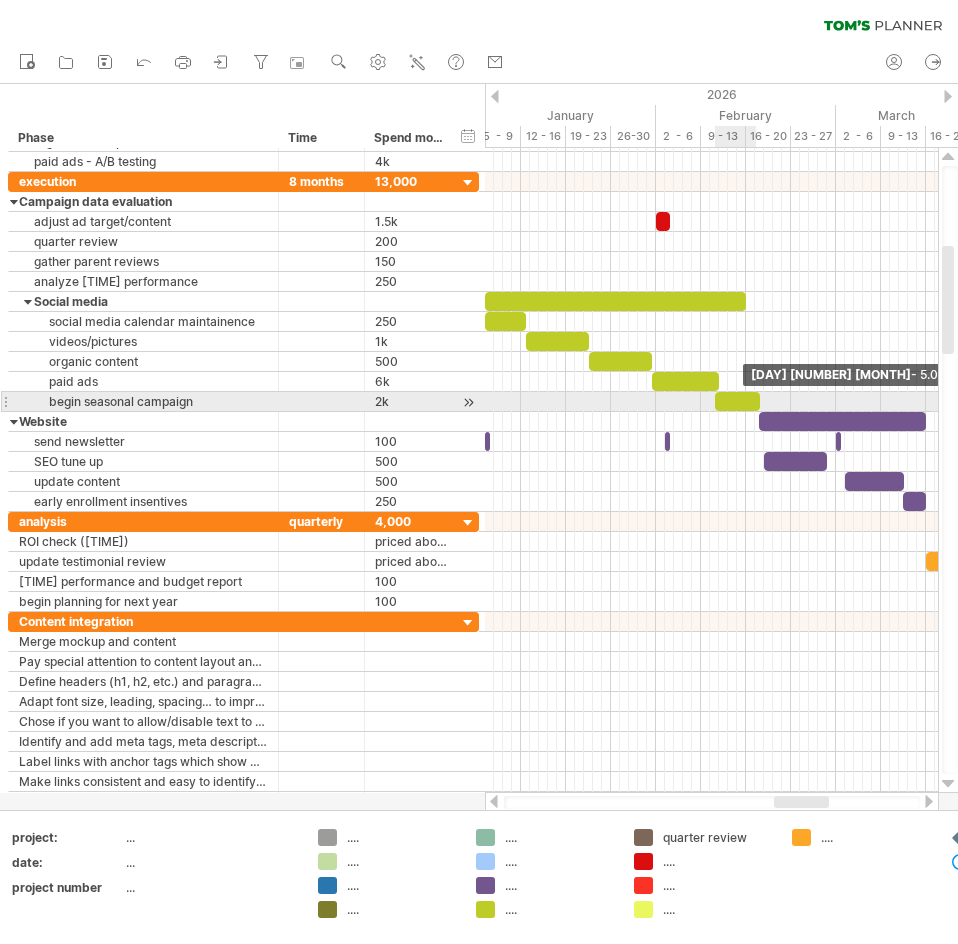 click at bounding box center [760, 401] 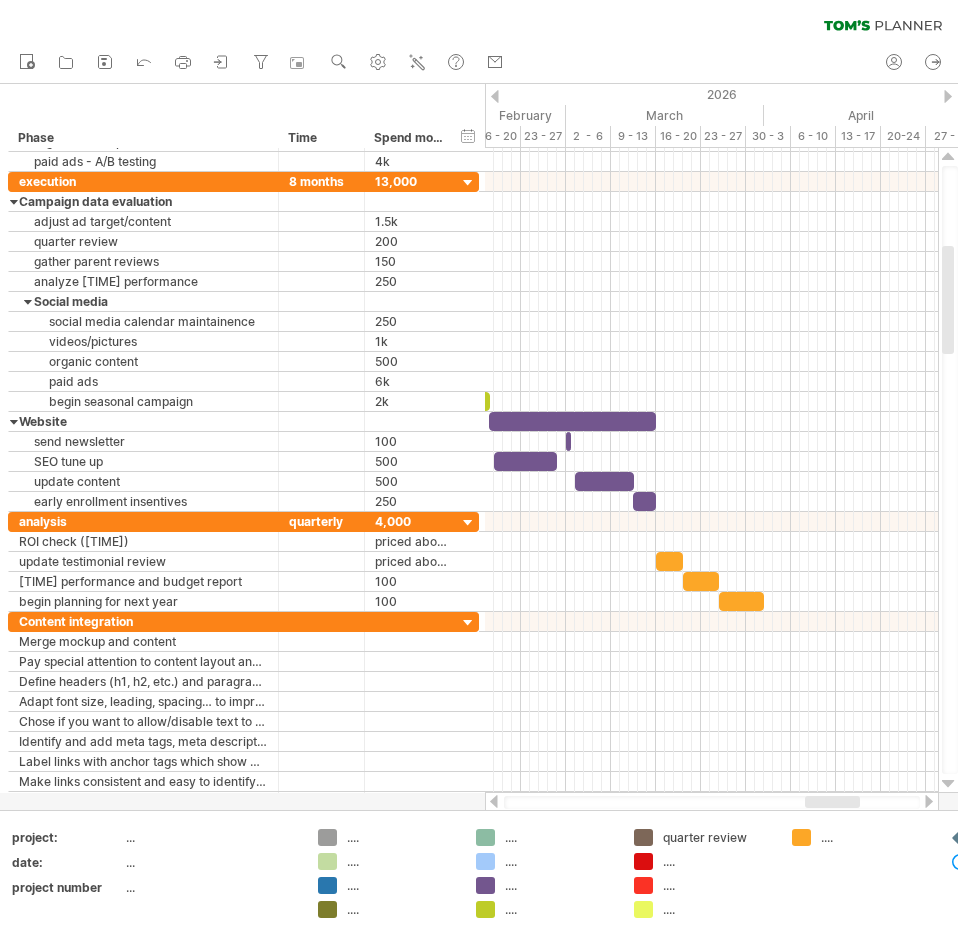 drag, startPoint x: 791, startPoint y: 805, endPoint x: 822, endPoint y: 803, distance: 31.06445 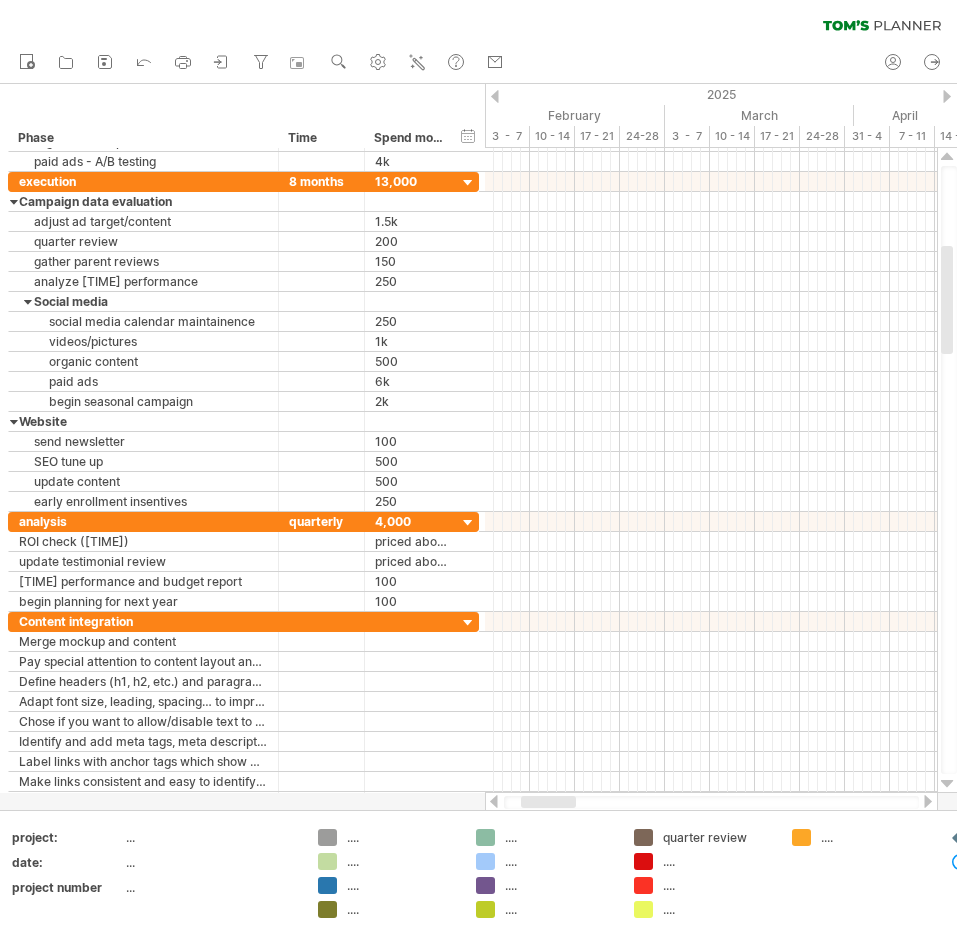 drag, startPoint x: 841, startPoint y: 799, endPoint x: 557, endPoint y: 804, distance: 284.044 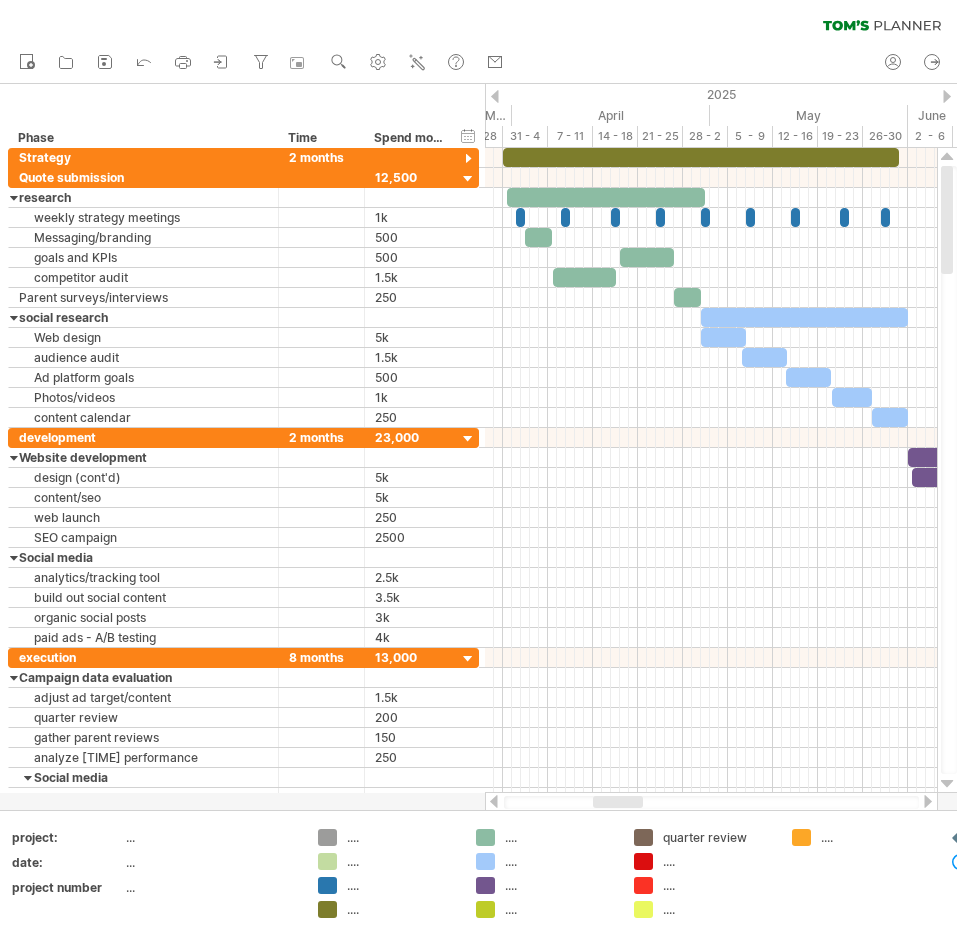 drag, startPoint x: 589, startPoint y: 801, endPoint x: 625, endPoint y: 800, distance: 36.013885 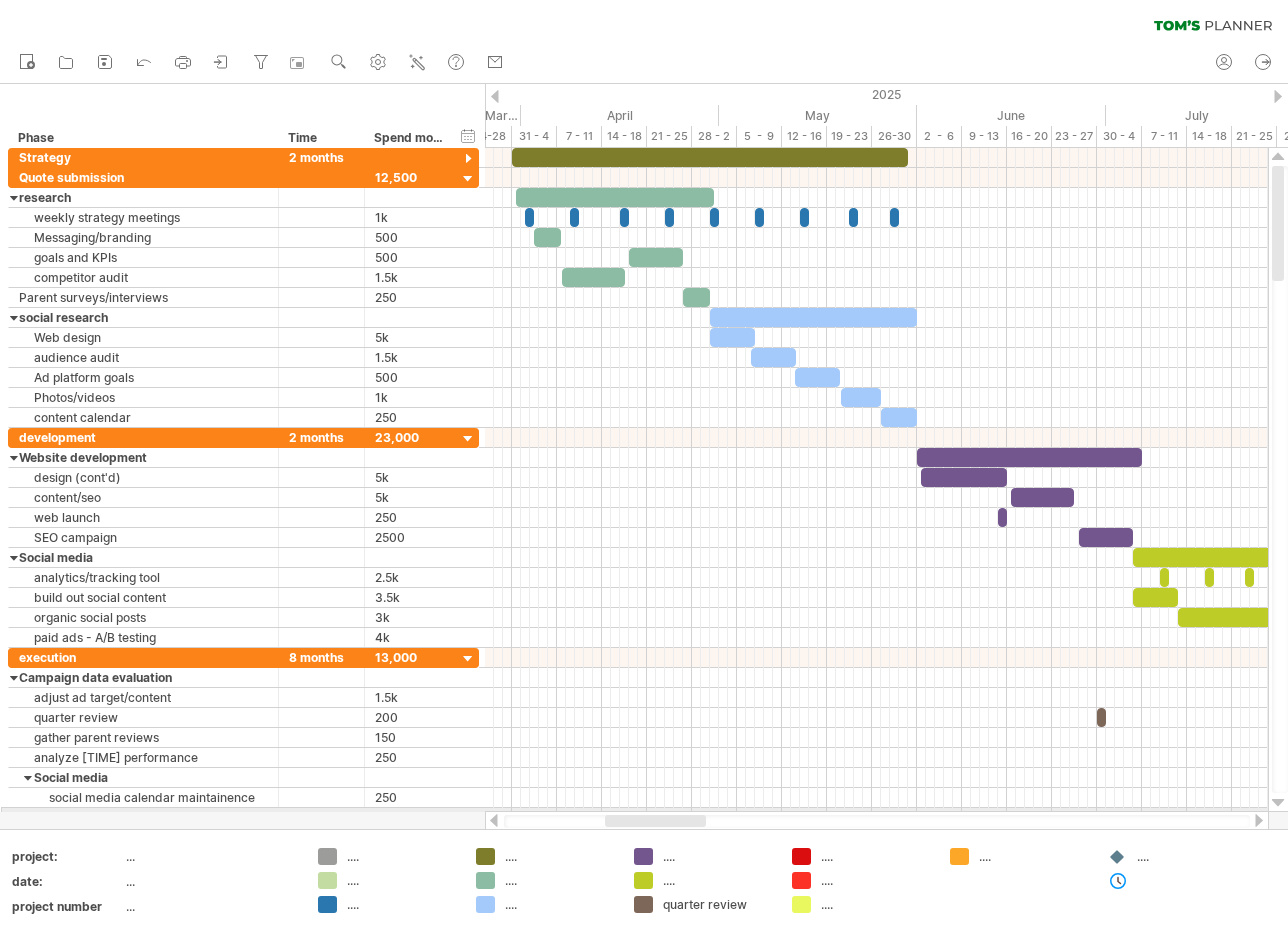 click at bounding box center [877, 821] 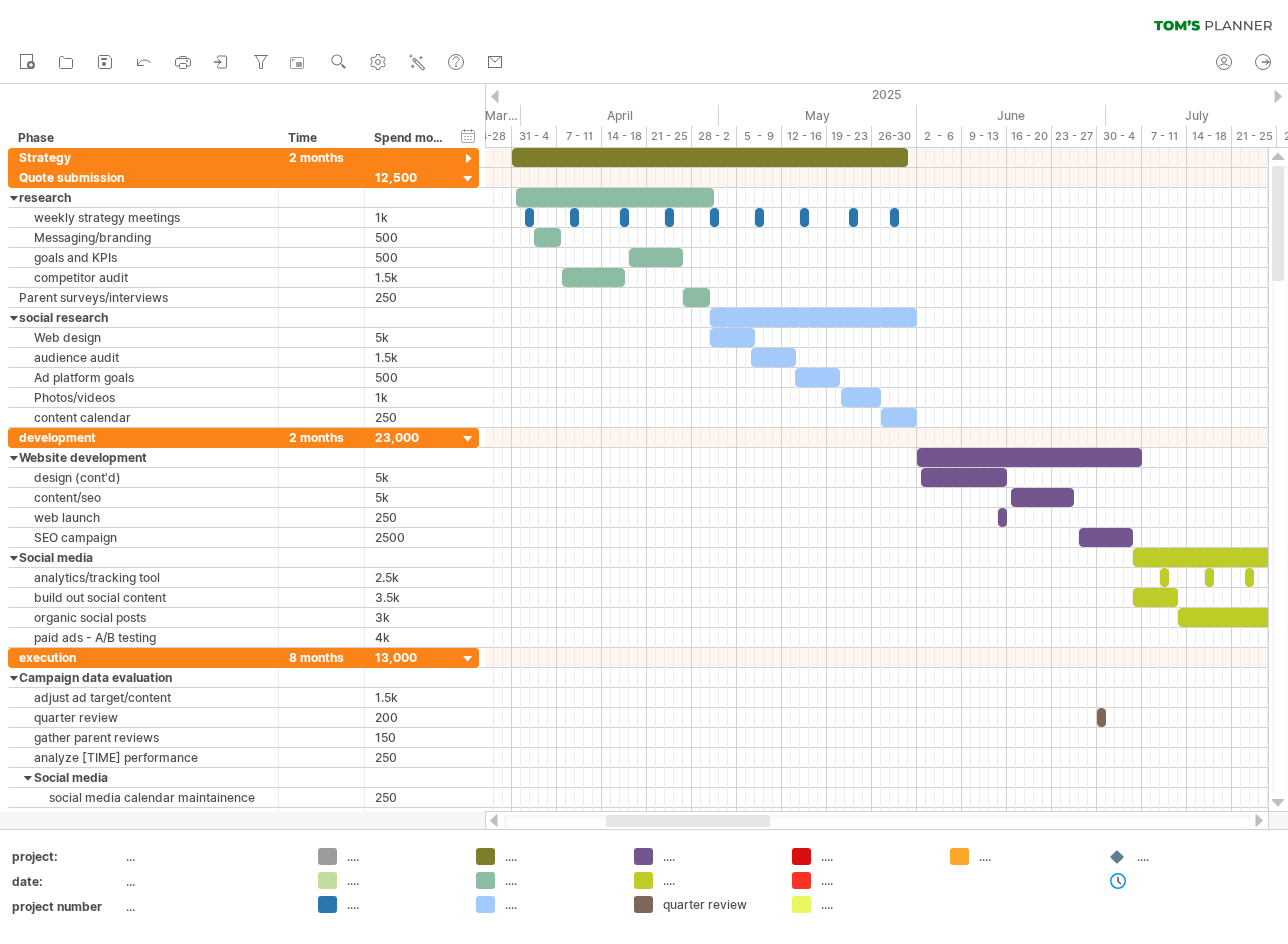 click at bounding box center [1259, 820] 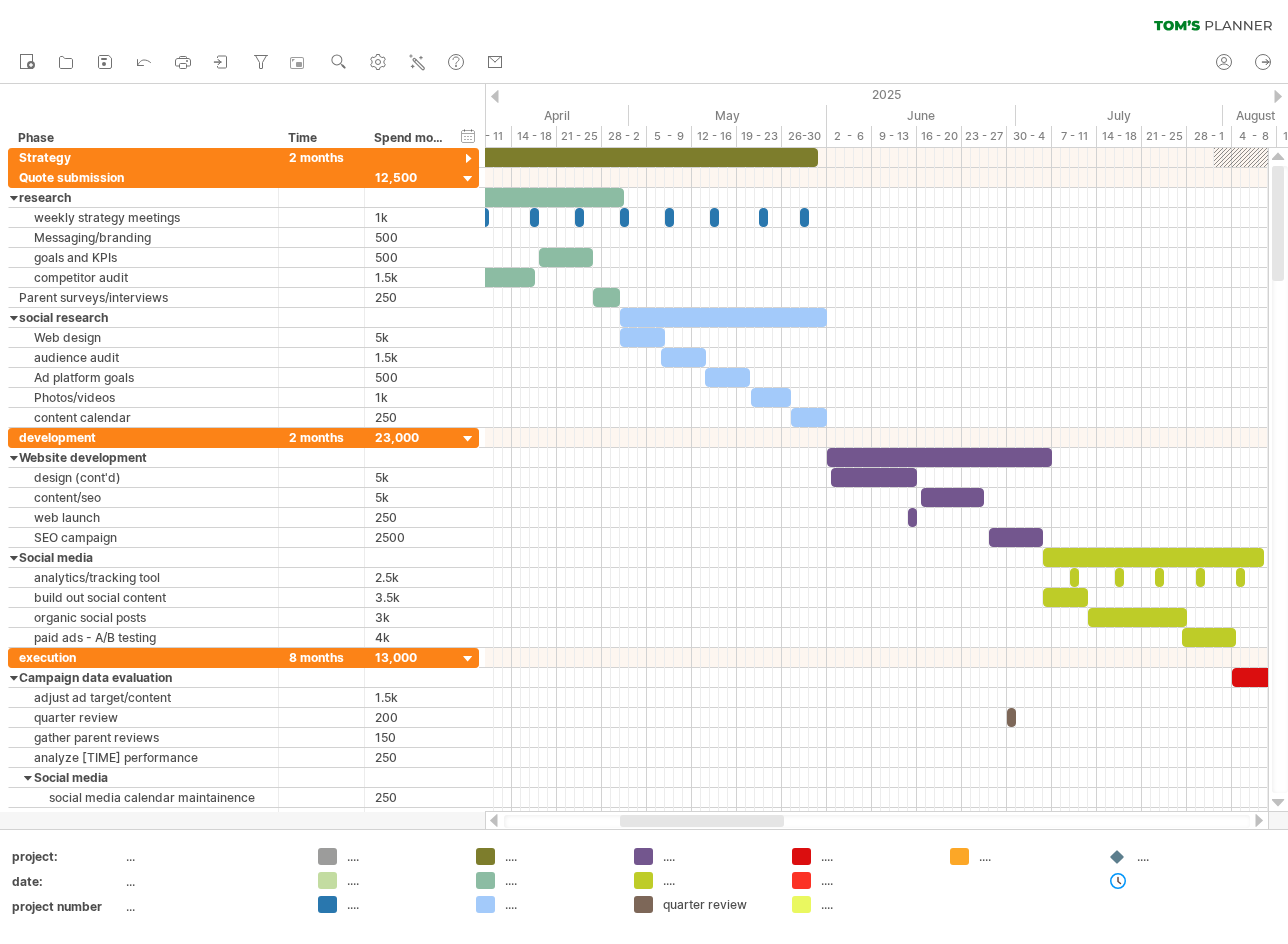 click at bounding box center [494, 820] 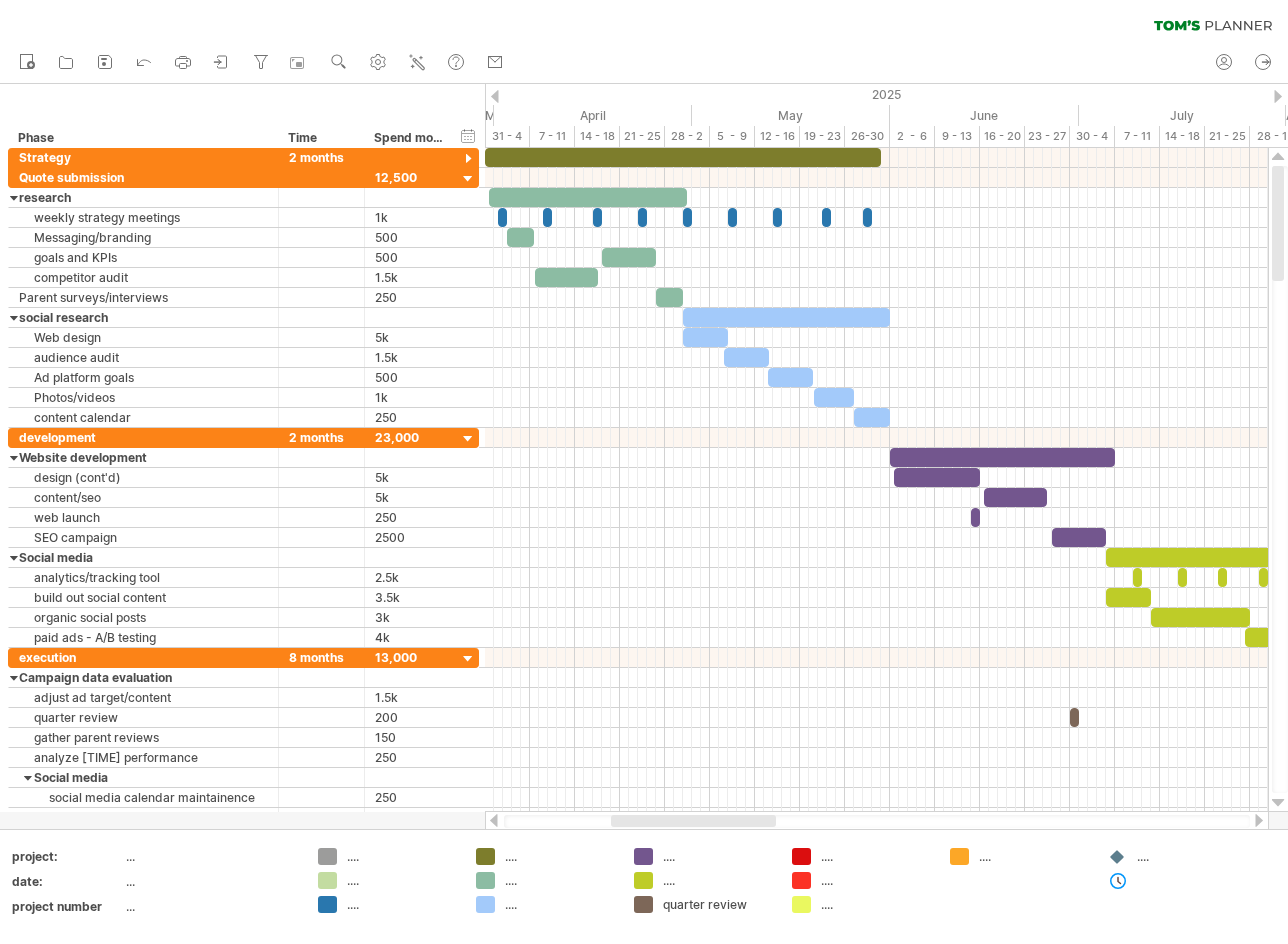 click at bounding box center (693, 821) 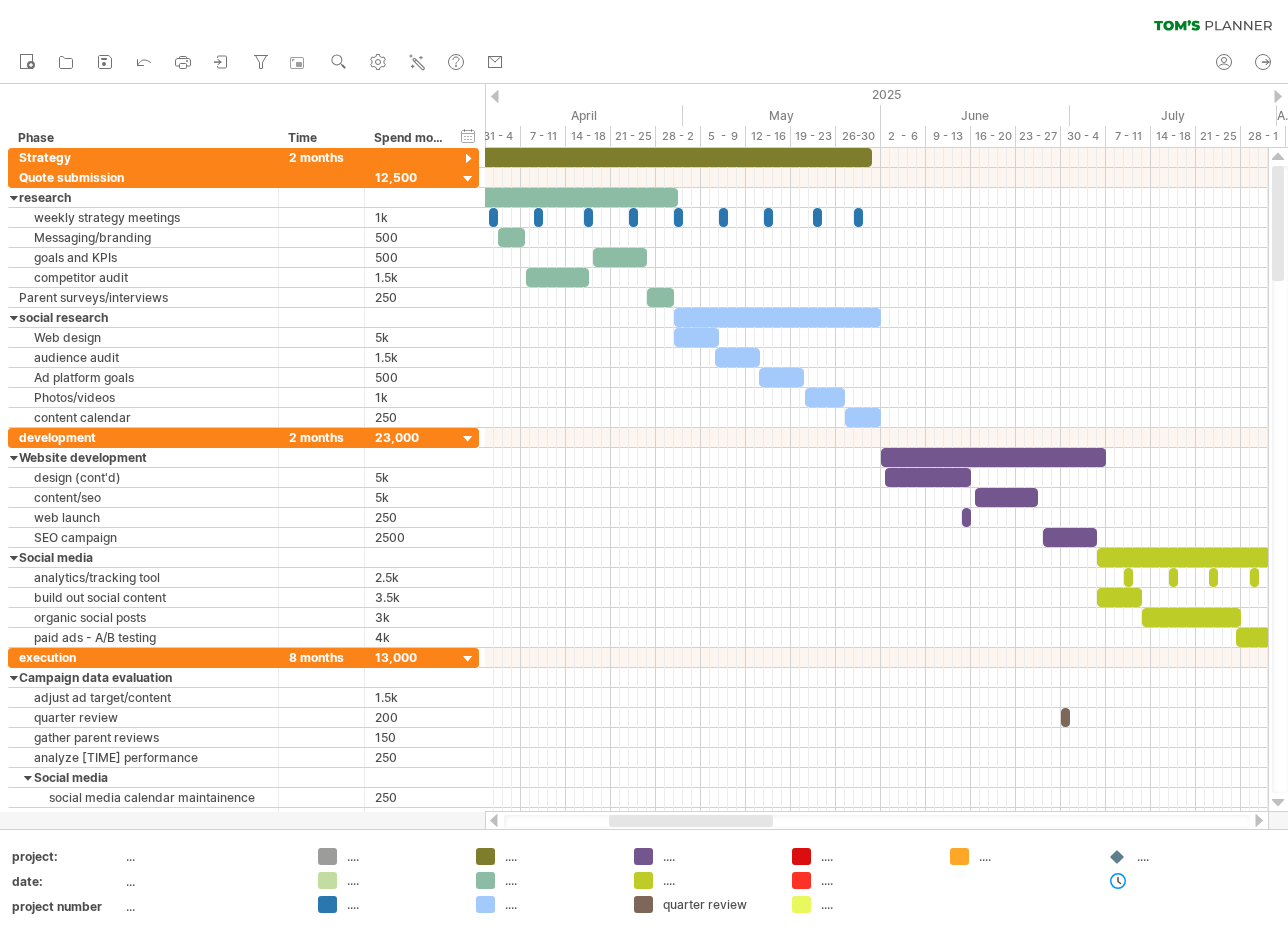 click at bounding box center (691, 821) 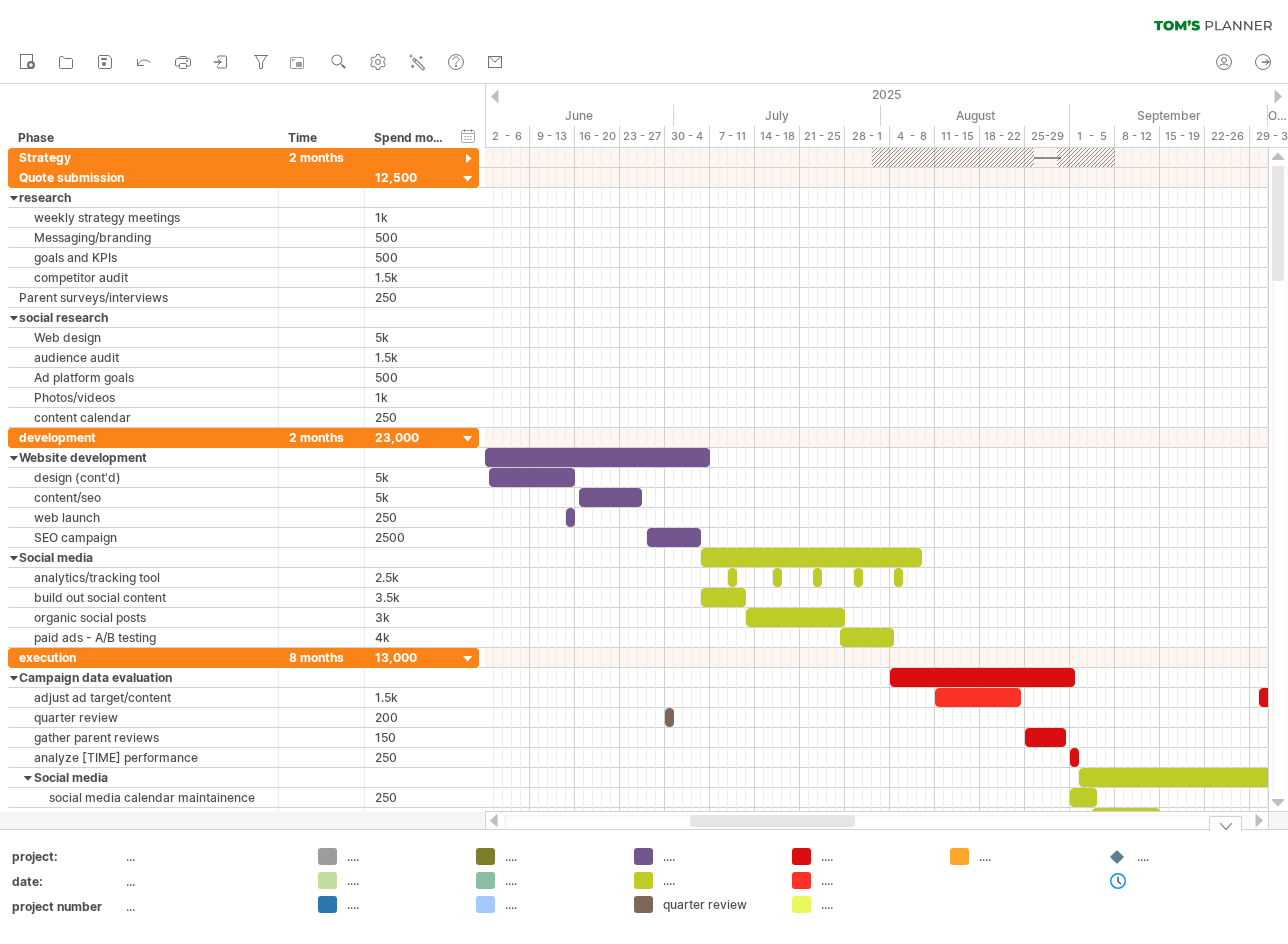 drag, startPoint x: 711, startPoint y: 821, endPoint x: 792, endPoint y: 835, distance: 82.20097 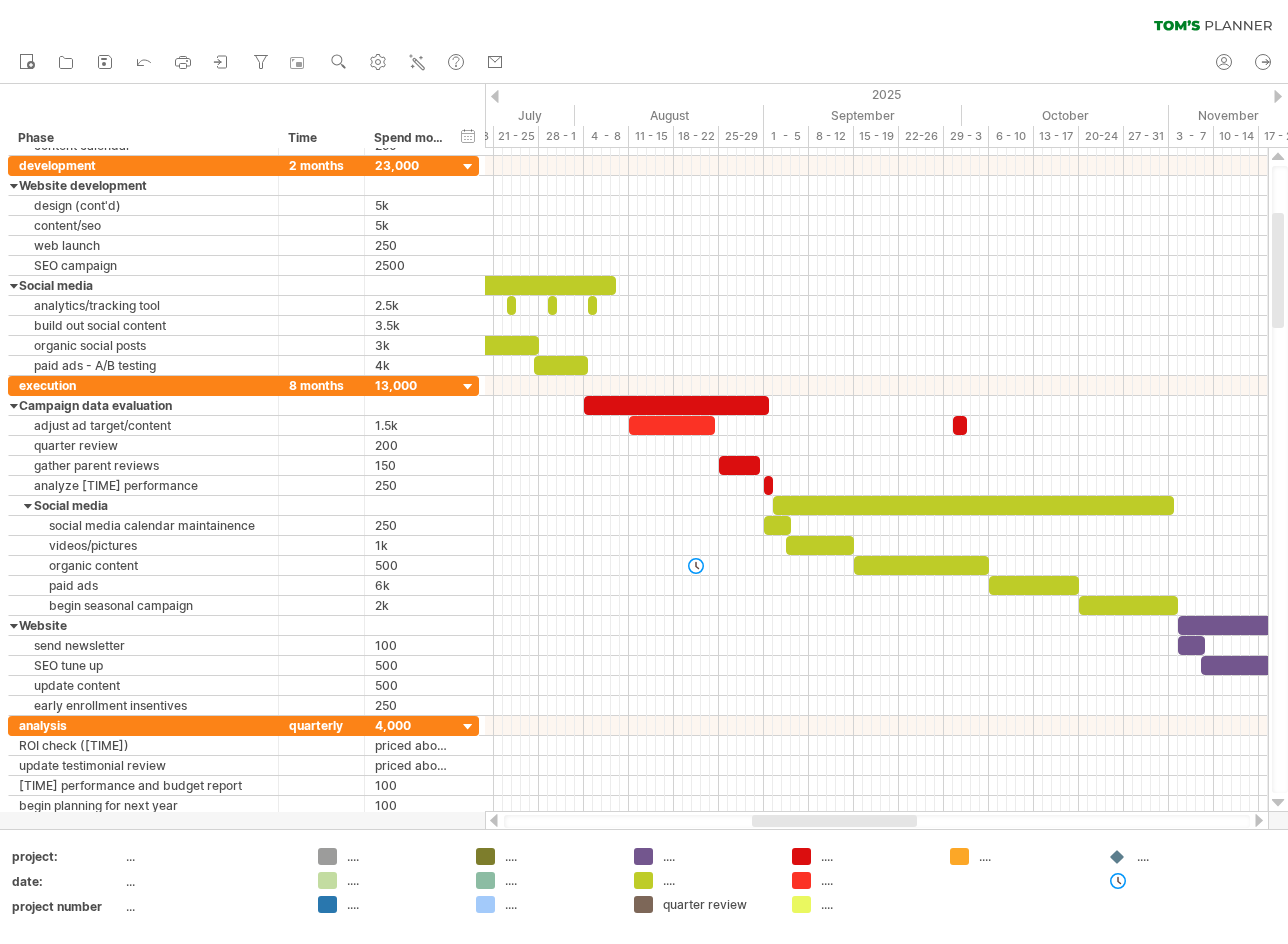 drag, startPoint x: 770, startPoint y: 821, endPoint x: 724, endPoint y: 663, distance: 164.56001 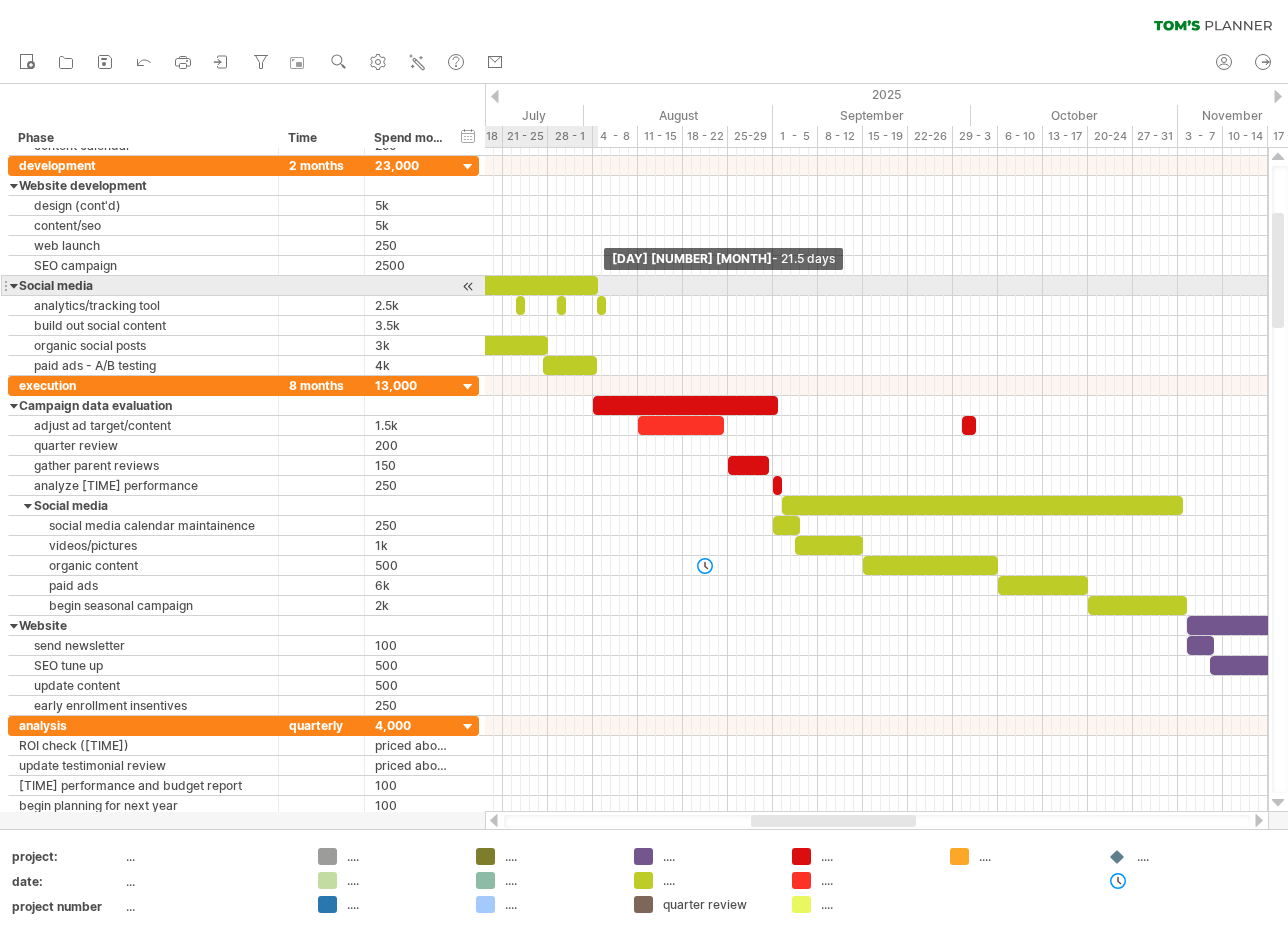 drag, startPoint x: 622, startPoint y: 288, endPoint x: 593, endPoint y: 286, distance: 29.068884 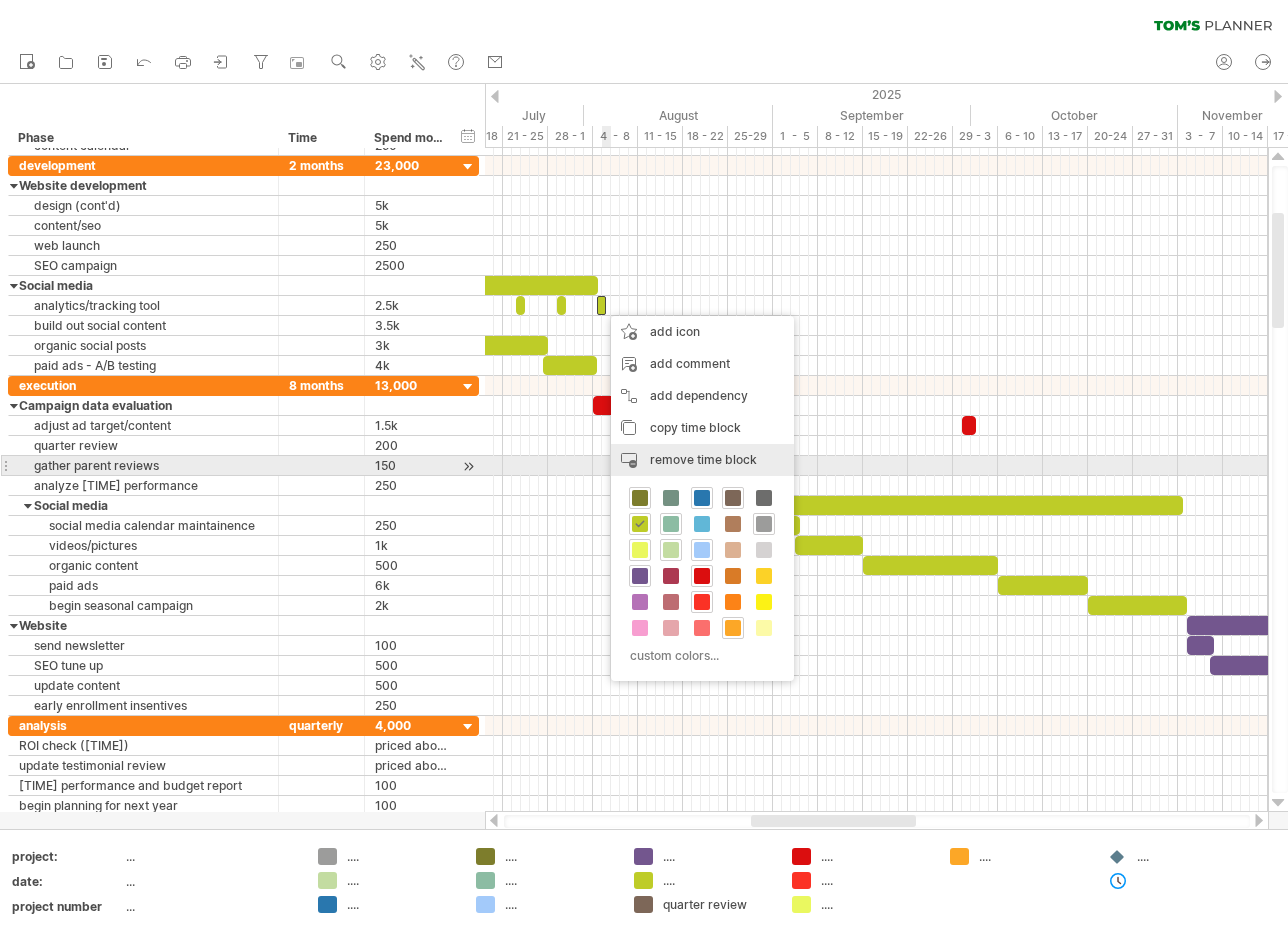click on "remove time block" at bounding box center [703, 459] 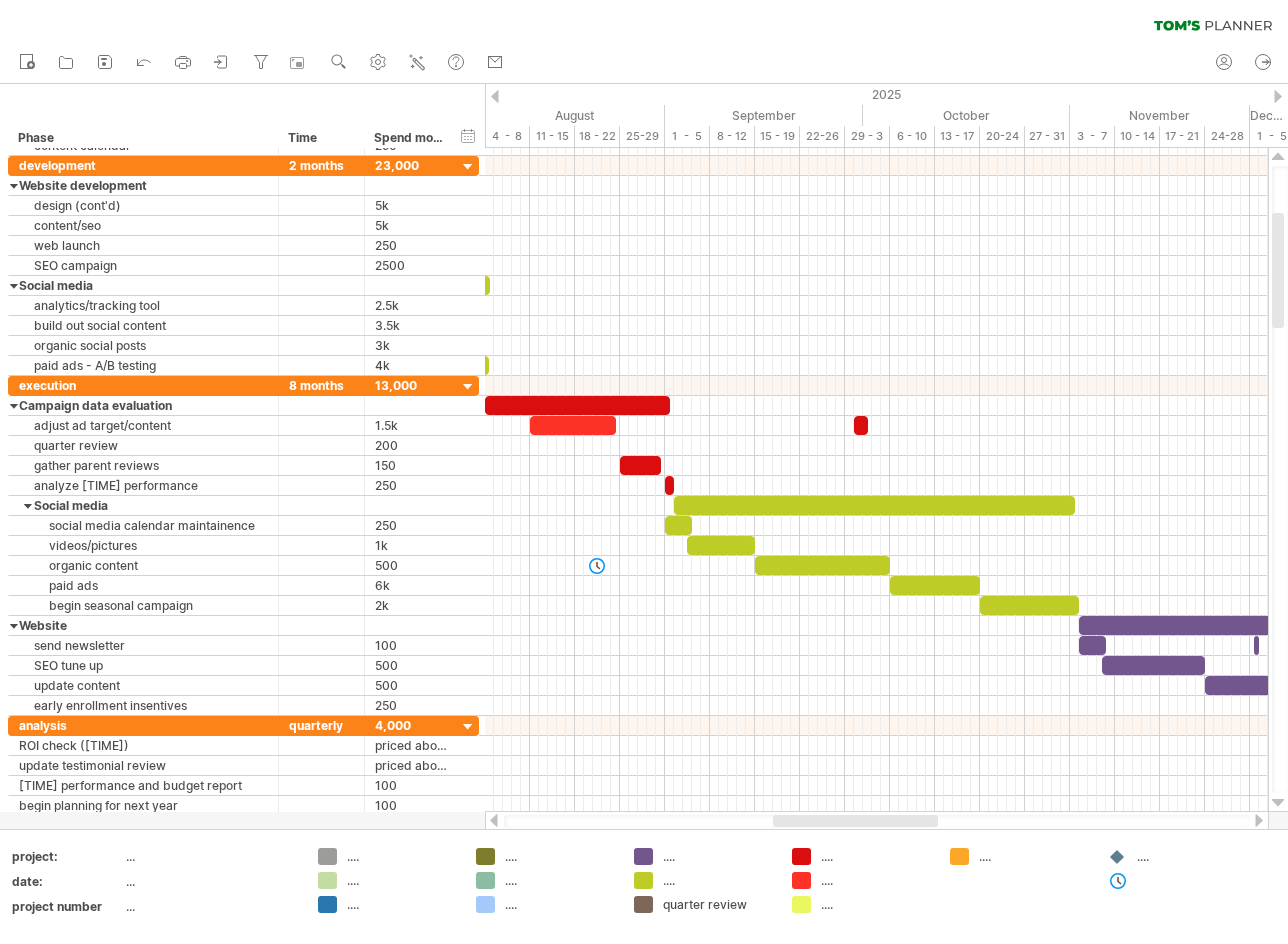 drag, startPoint x: 850, startPoint y: 819, endPoint x: 872, endPoint y: 813, distance: 22.803509 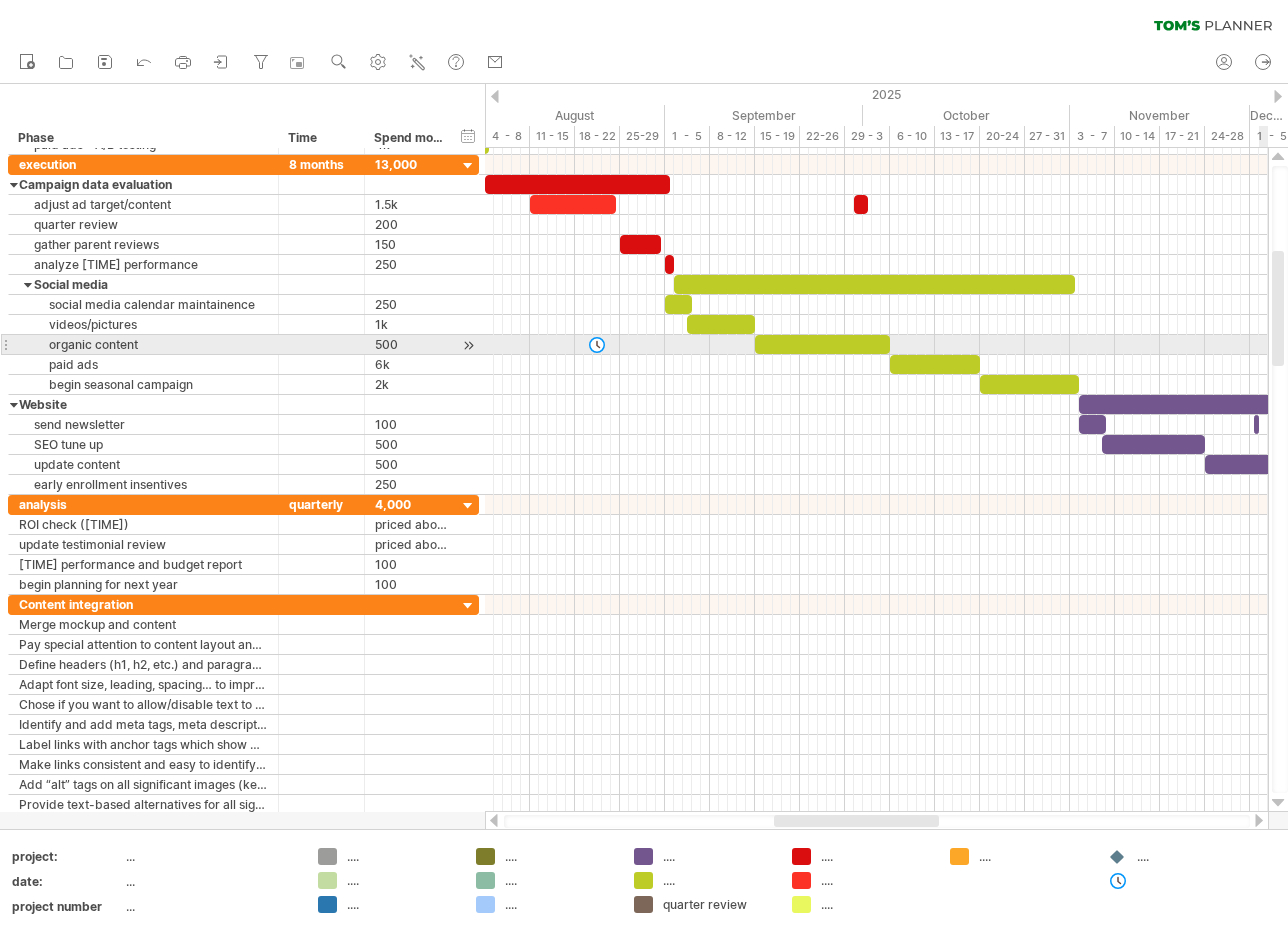 drag, startPoint x: 1279, startPoint y: 299, endPoint x: 1286, endPoint y: 337, distance: 38.63936 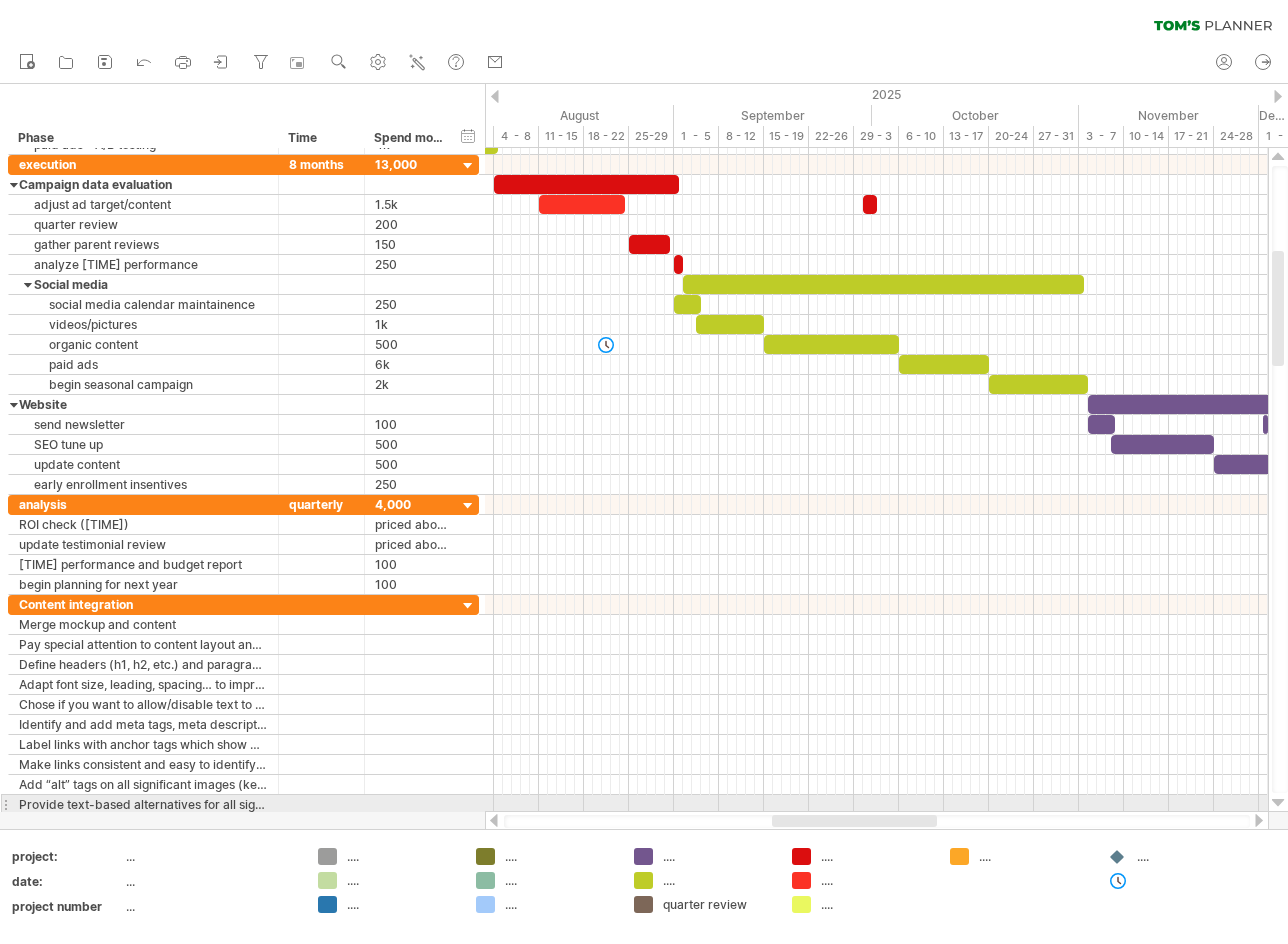 drag, startPoint x: 885, startPoint y: 825, endPoint x: 883, endPoint y: 811, distance: 14.142136 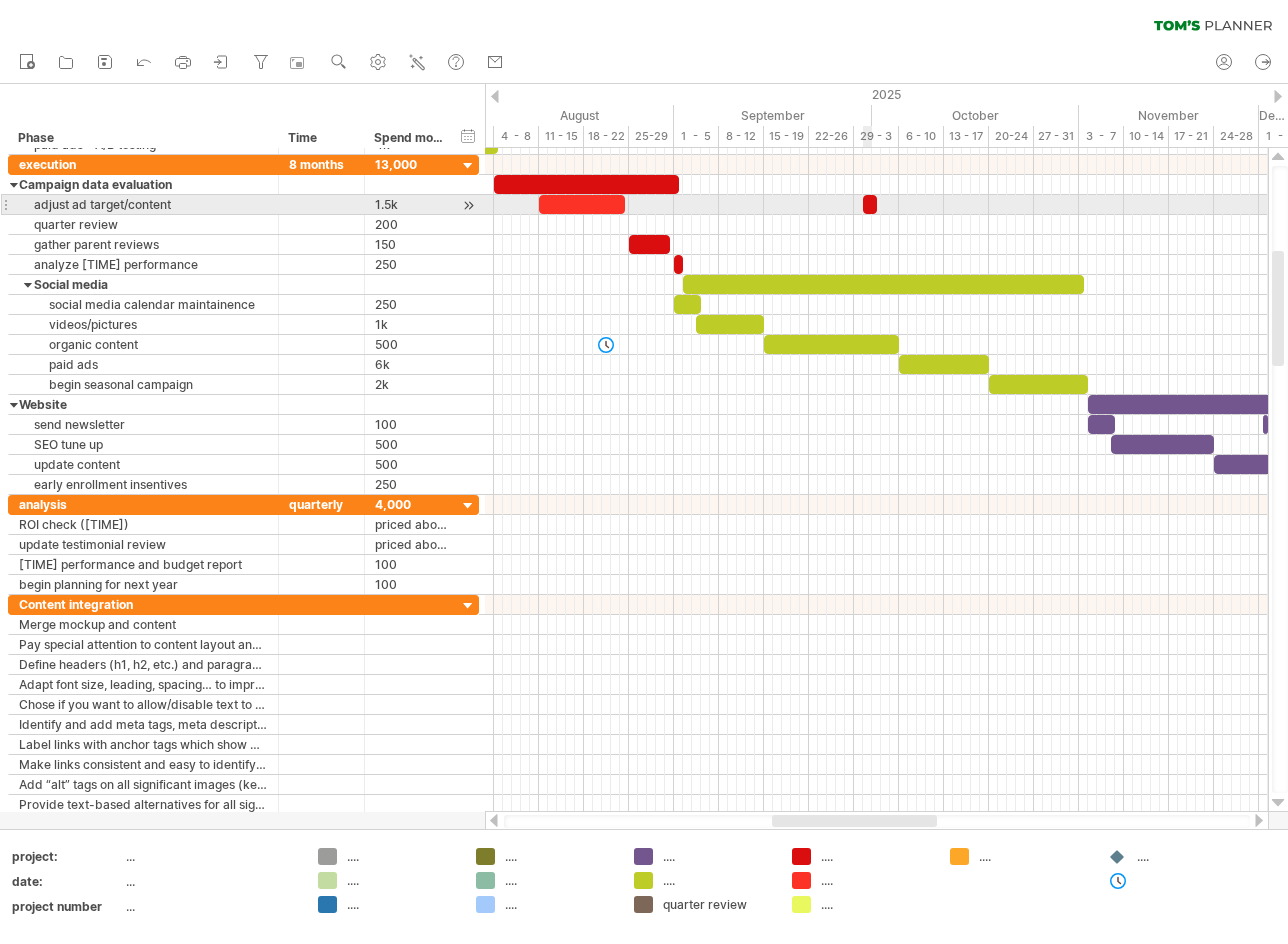 click at bounding box center (870, 204) 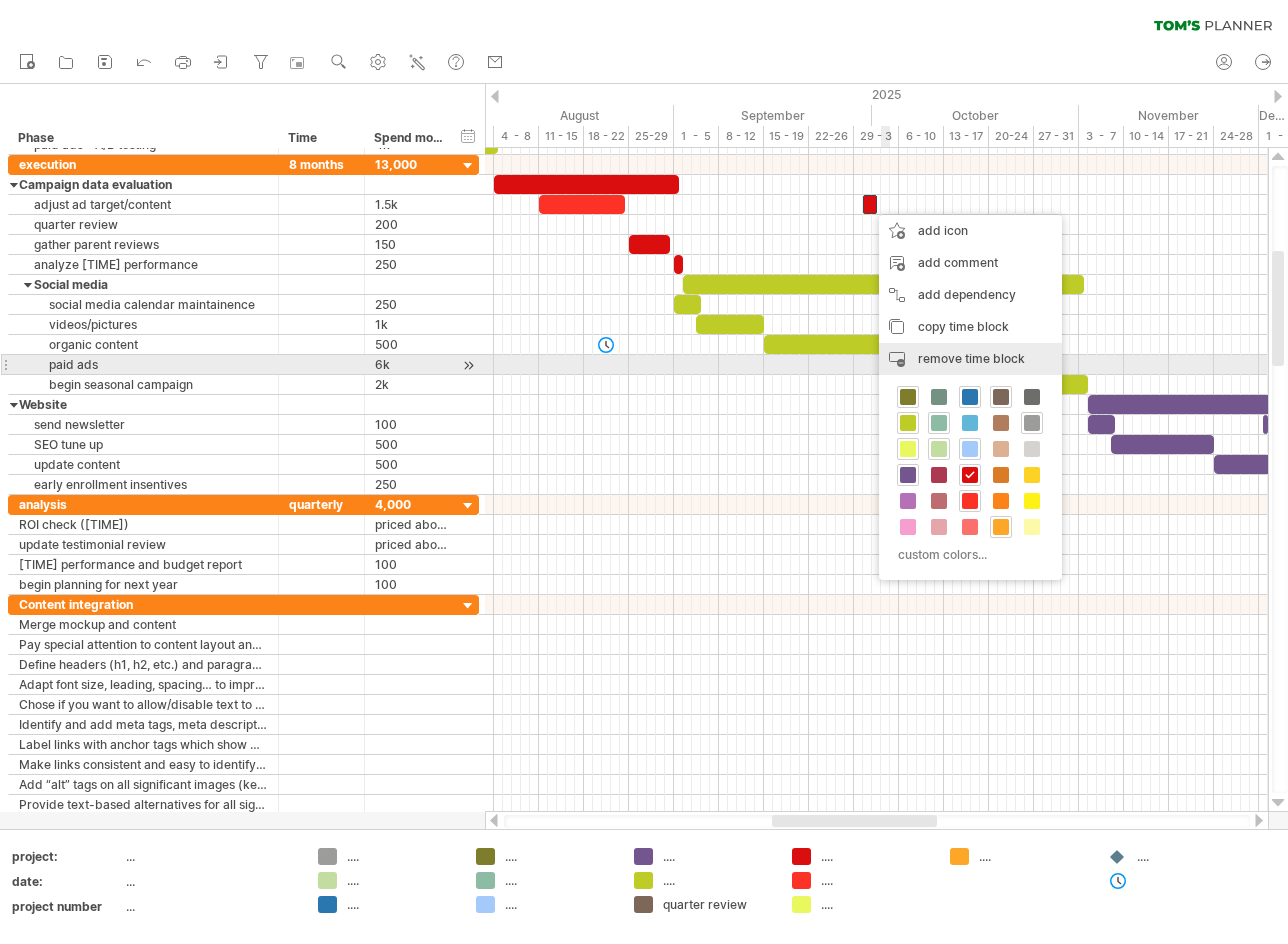 click on "remove time block" at bounding box center [971, 358] 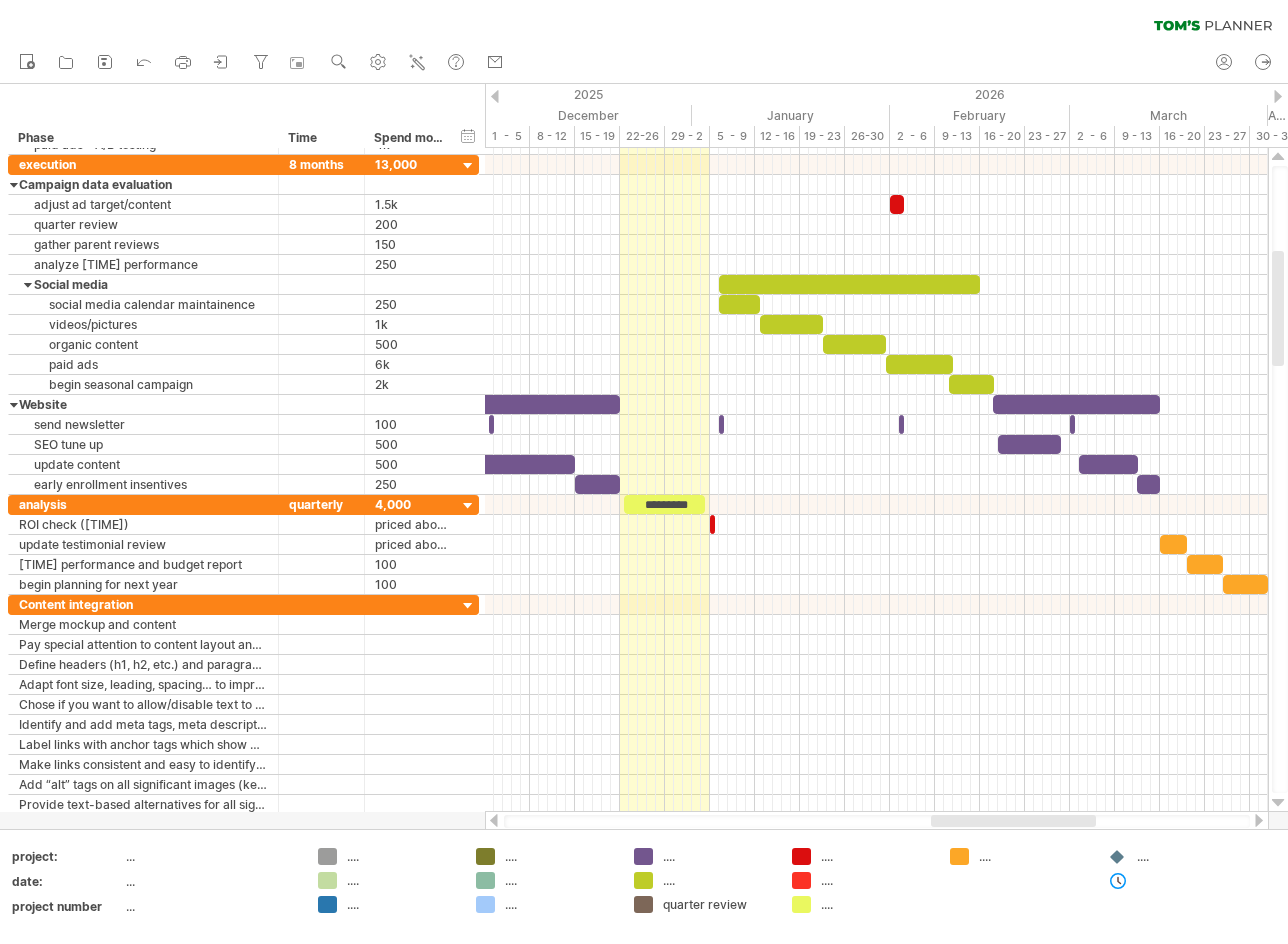 drag, startPoint x: 859, startPoint y: 820, endPoint x: 1018, endPoint y: 822, distance: 159.01257 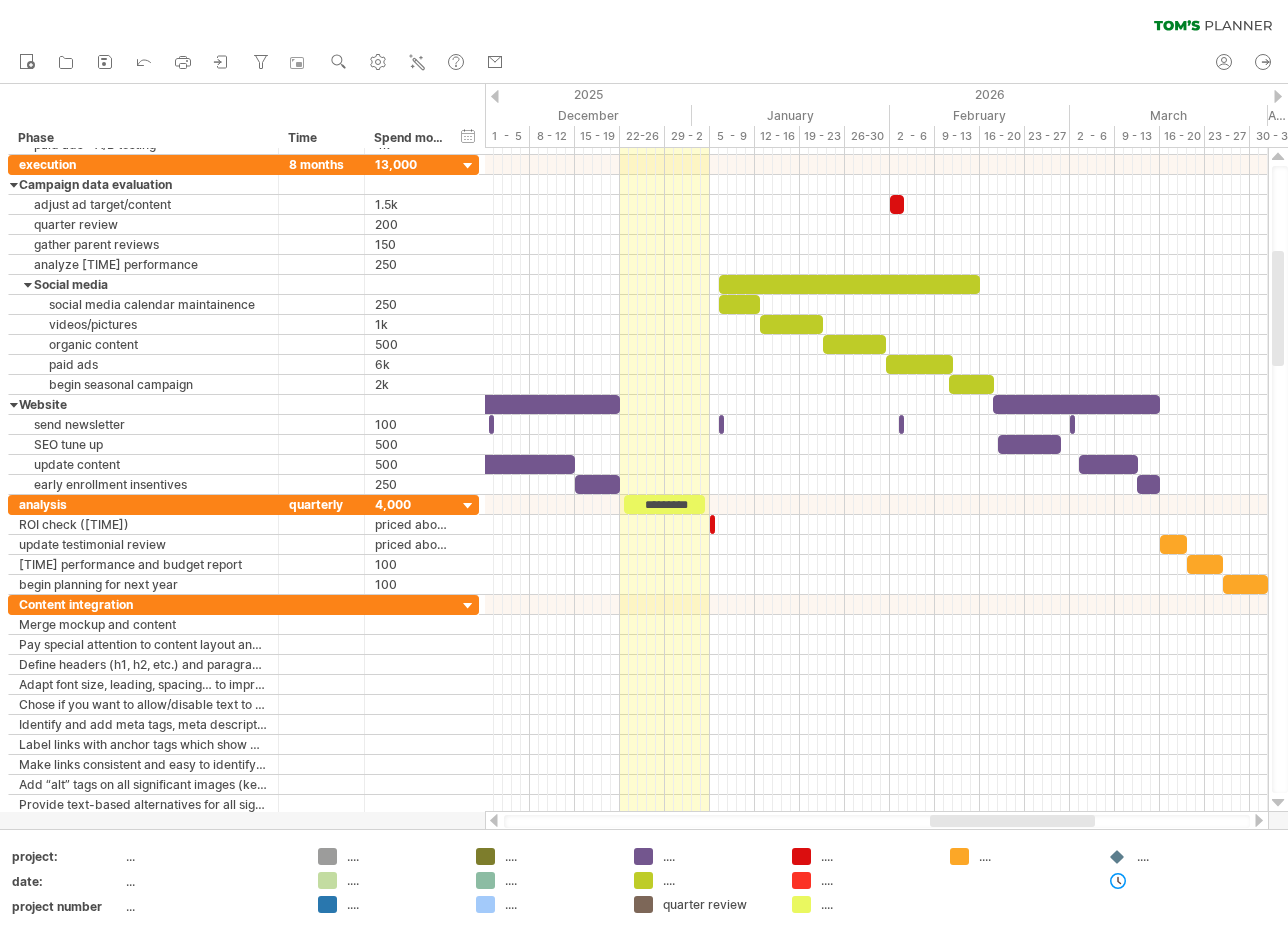 drag, startPoint x: 1015, startPoint y: 823, endPoint x: 996, endPoint y: 823, distance: 19 